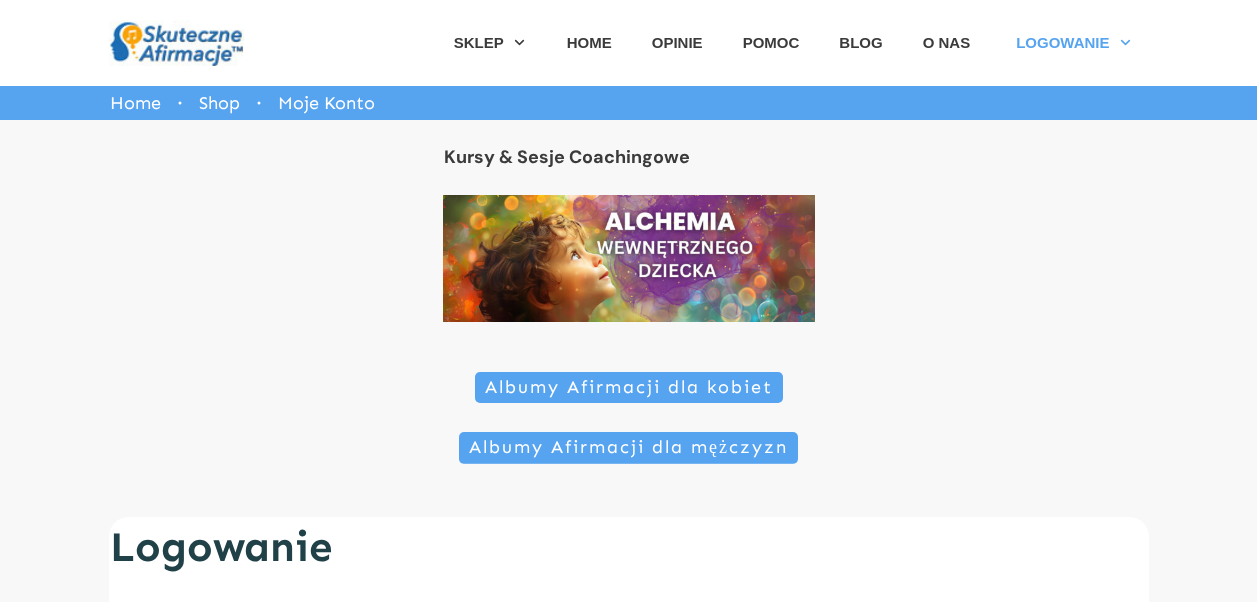 scroll, scrollTop: 0, scrollLeft: 0, axis: both 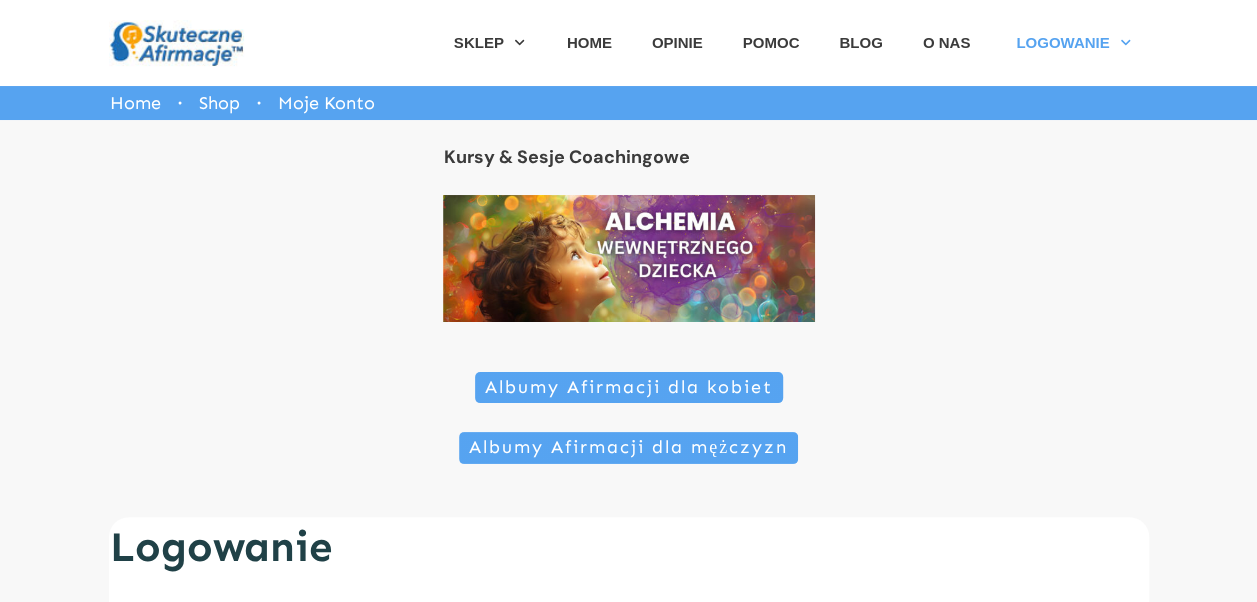 click 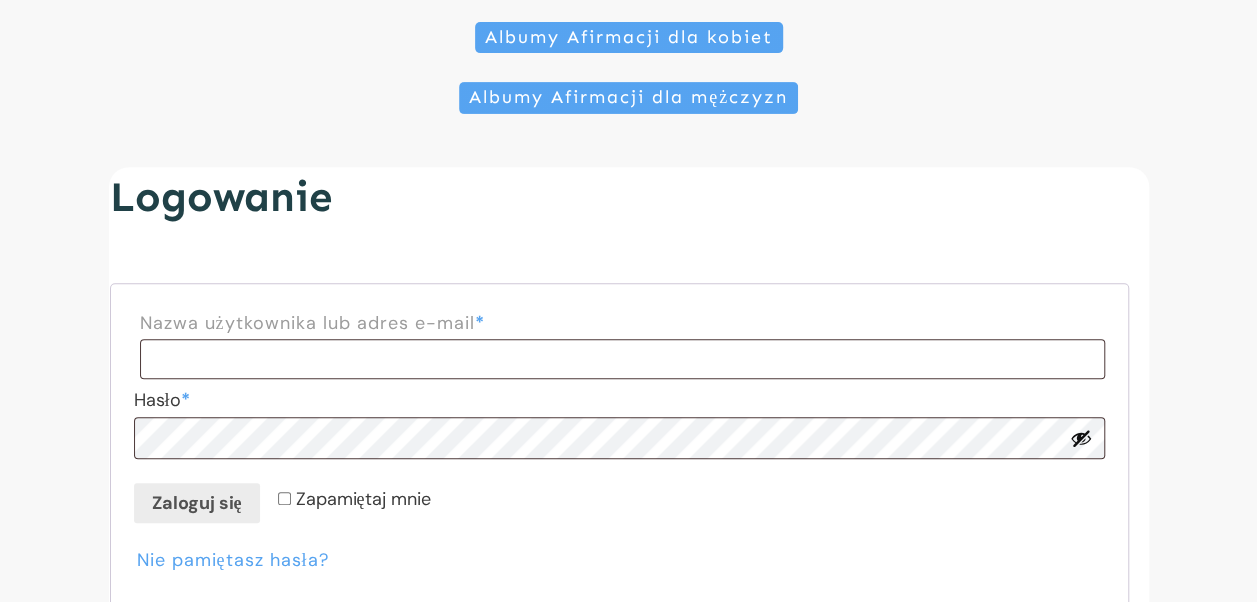 scroll, scrollTop: 353, scrollLeft: 0, axis: vertical 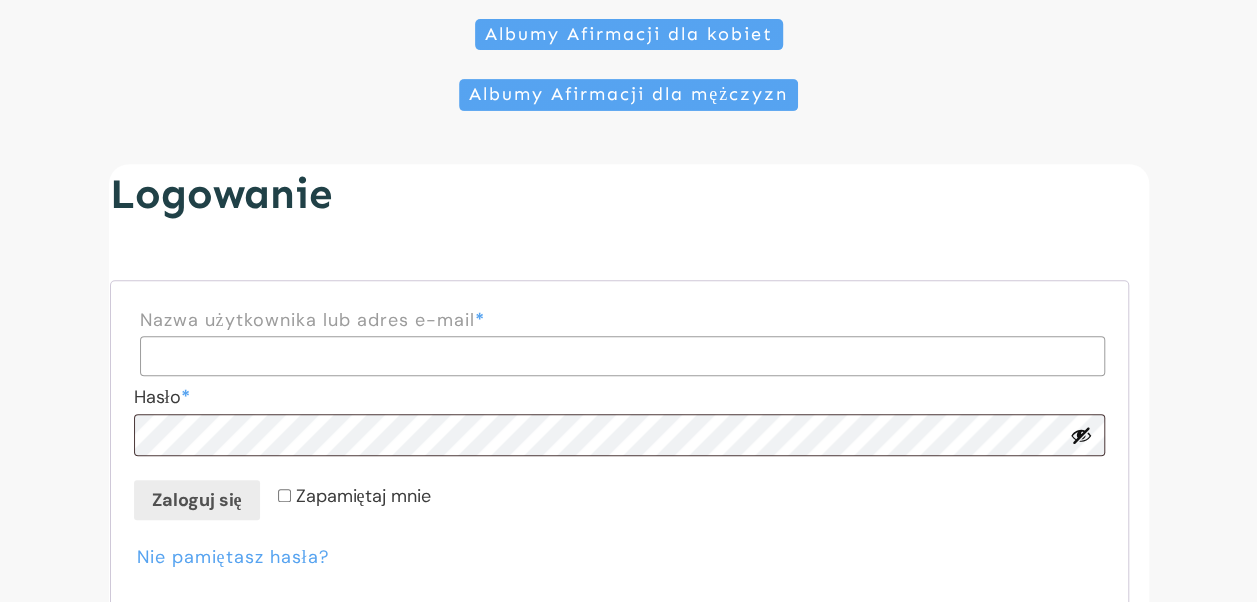click on "Nazwa użytkownika lub adres e-mail  * Wymagane" at bounding box center (622, 356) 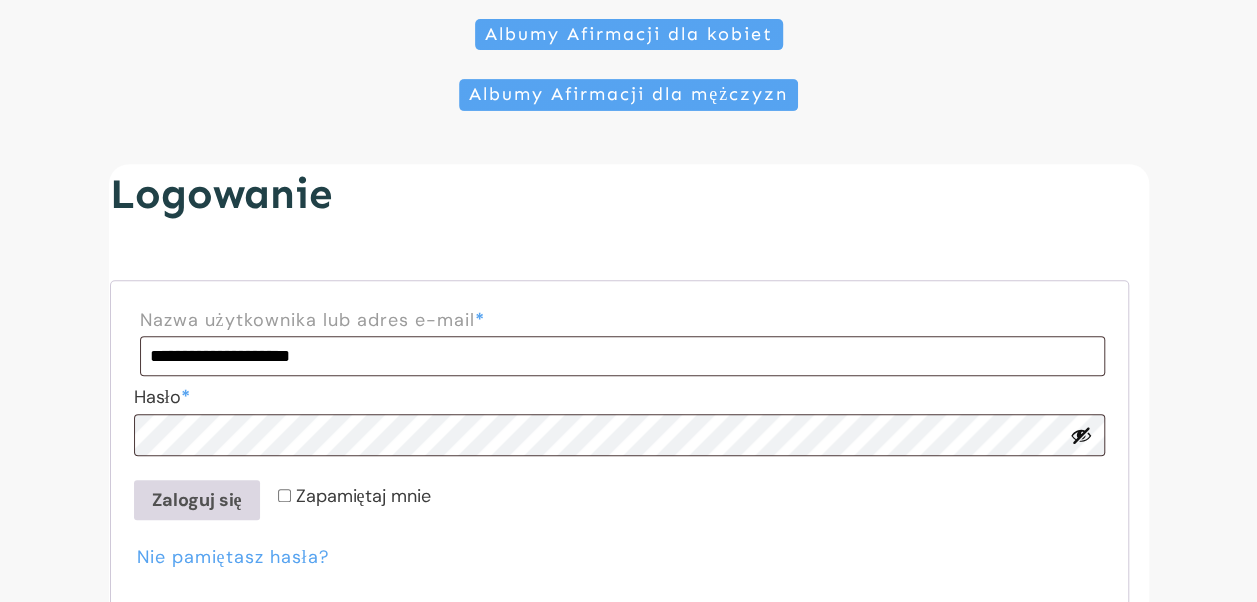 click on "Zaloguj się" at bounding box center (197, 500) 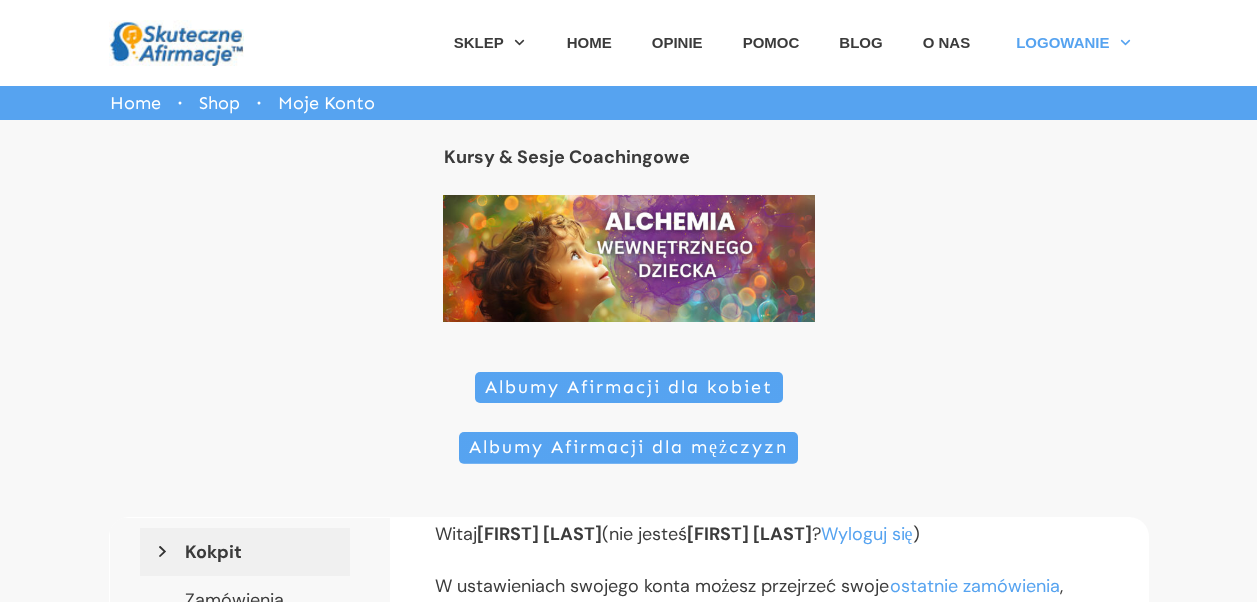 scroll, scrollTop: 0, scrollLeft: 0, axis: both 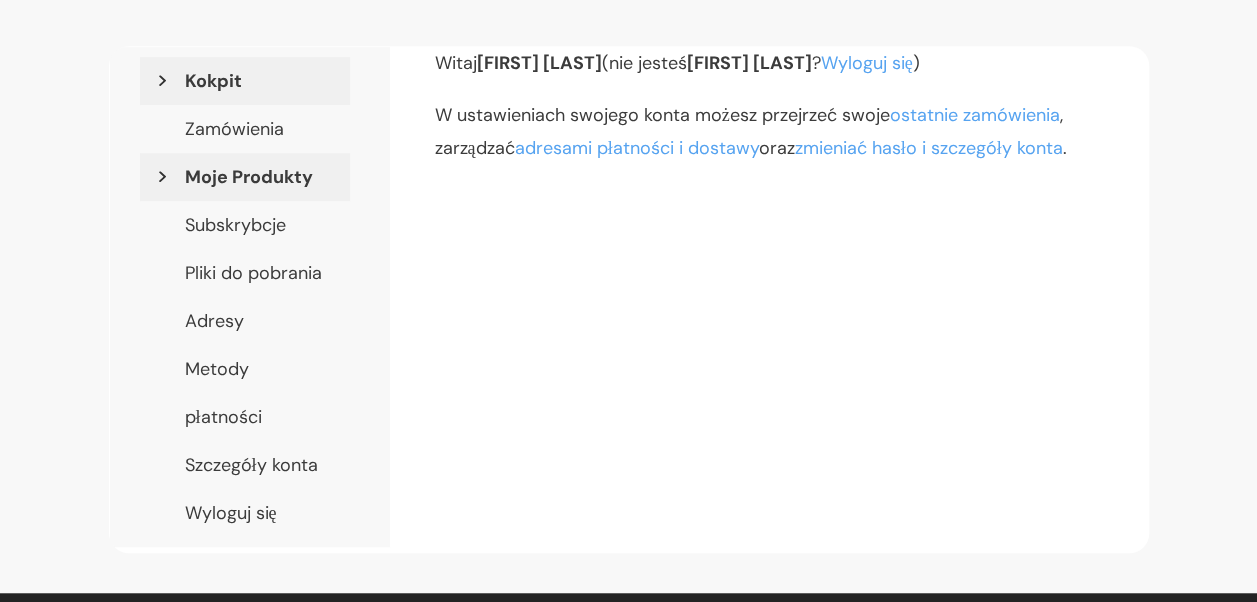 click on "Moje Produkty" at bounding box center [245, 177] 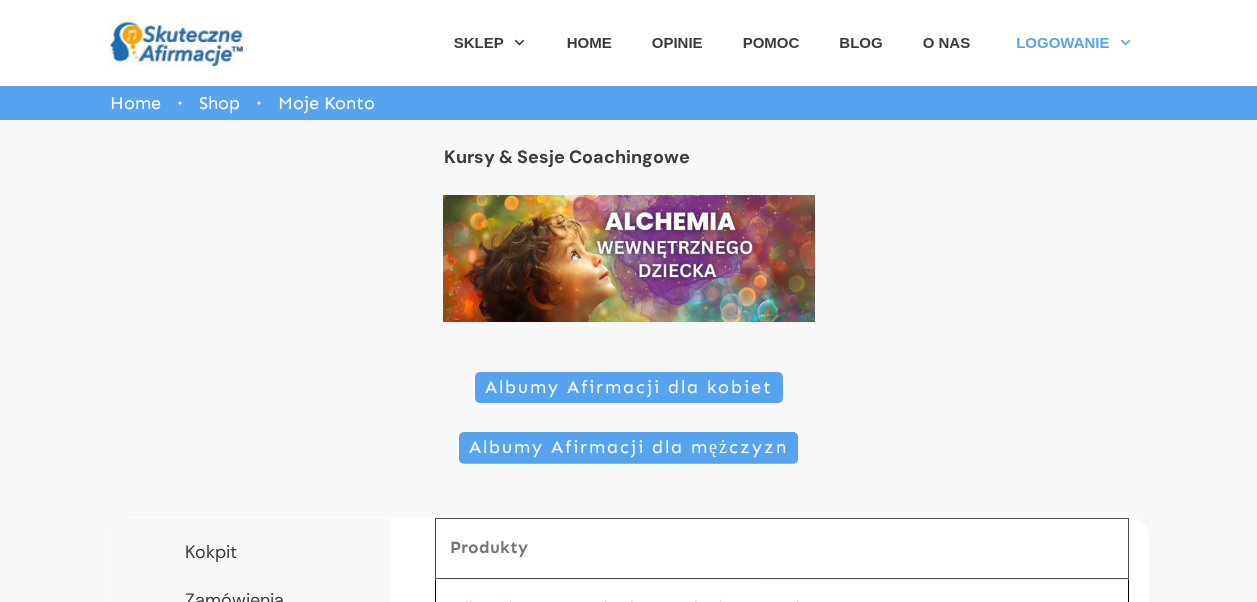 scroll, scrollTop: 0, scrollLeft: 0, axis: both 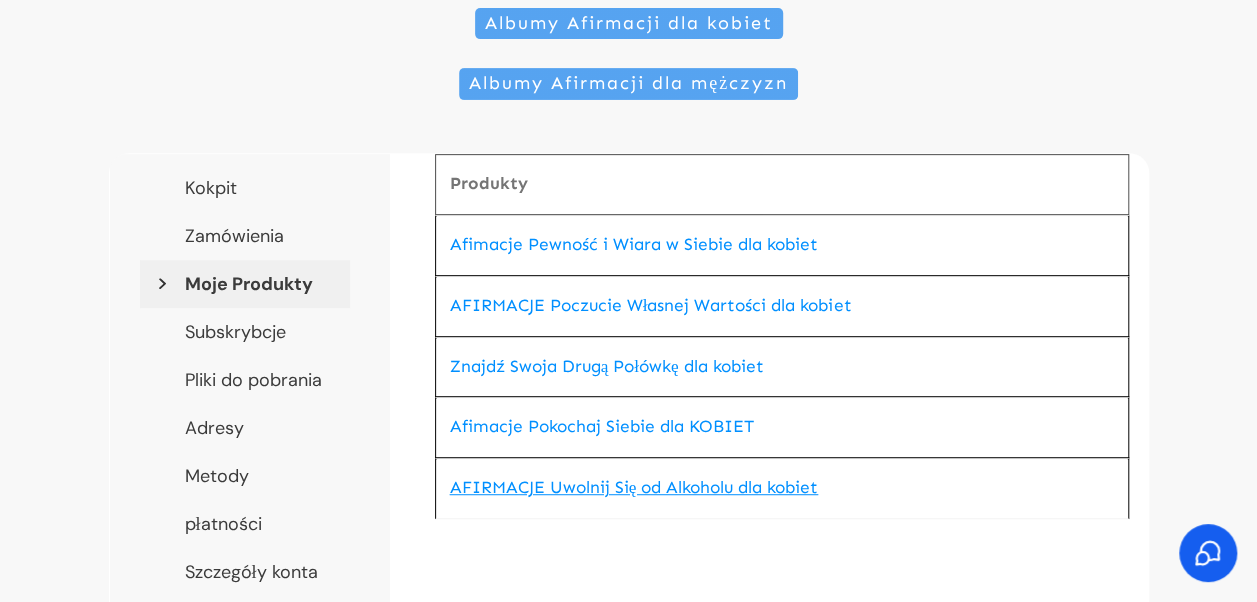 click on "AFIRMACJE Uwolnij Się od Alkoholu dla kobiet" at bounding box center [634, 487] 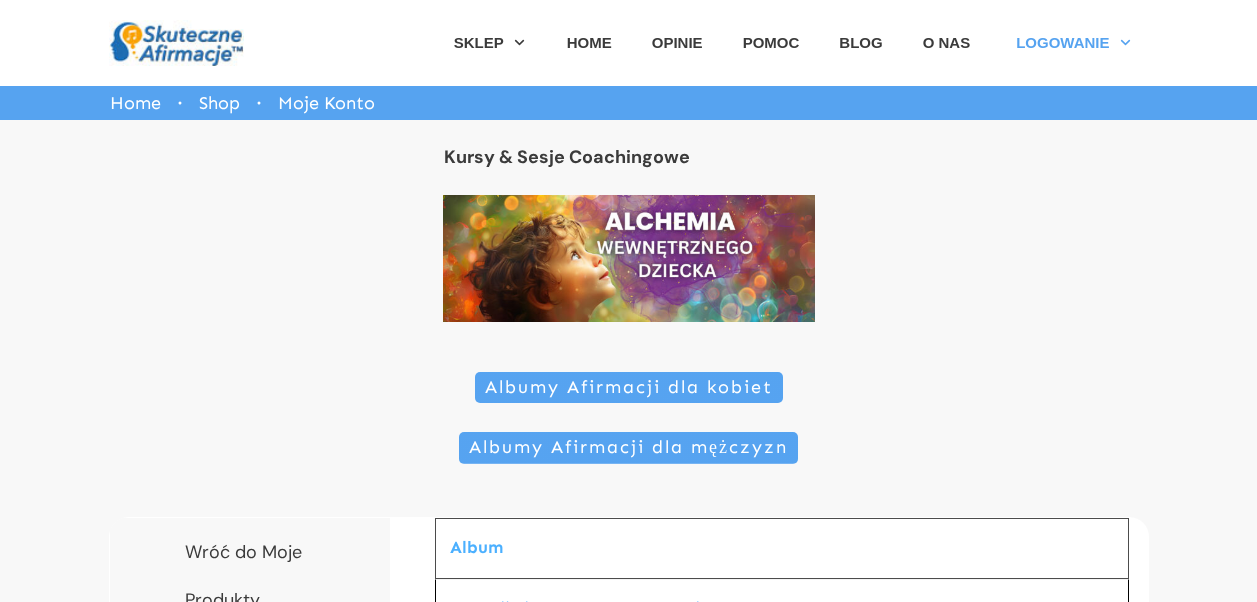 scroll, scrollTop: 0, scrollLeft: 0, axis: both 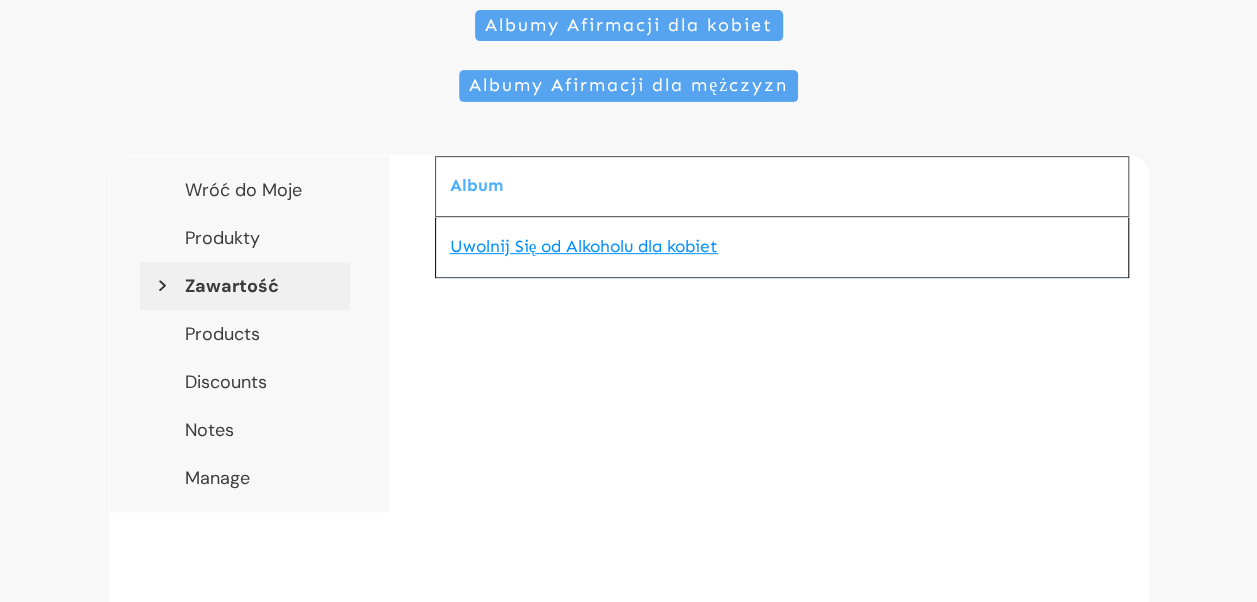 click on "Uwolnij Się od Alkoholu dla kobiet" at bounding box center (584, 246) 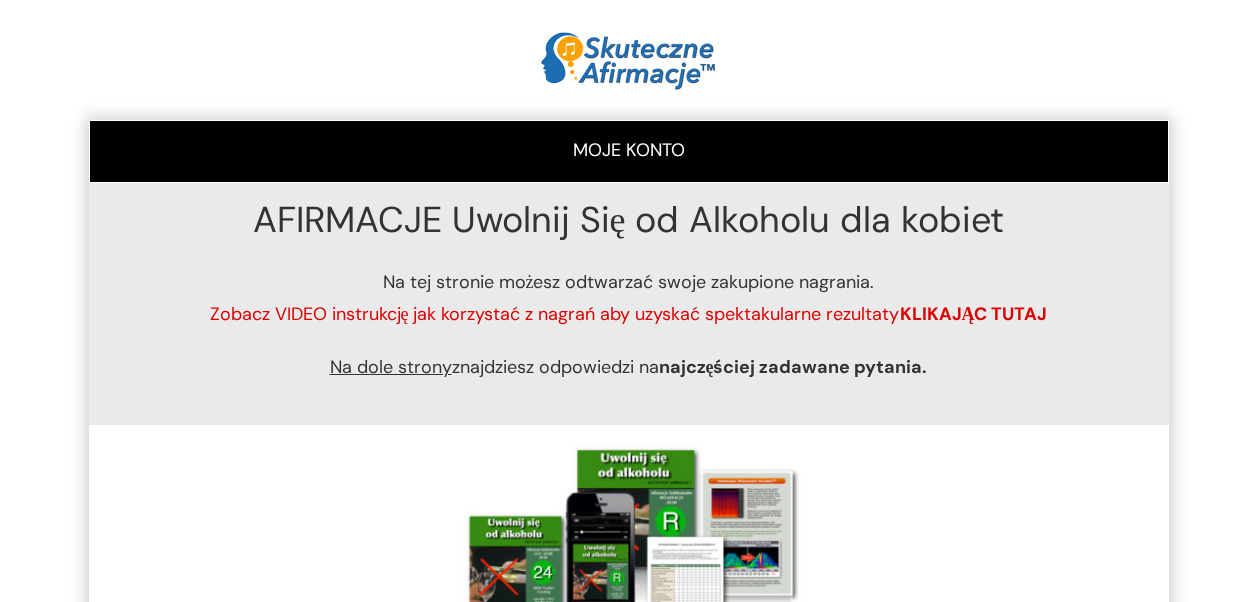 scroll, scrollTop: 0, scrollLeft: 0, axis: both 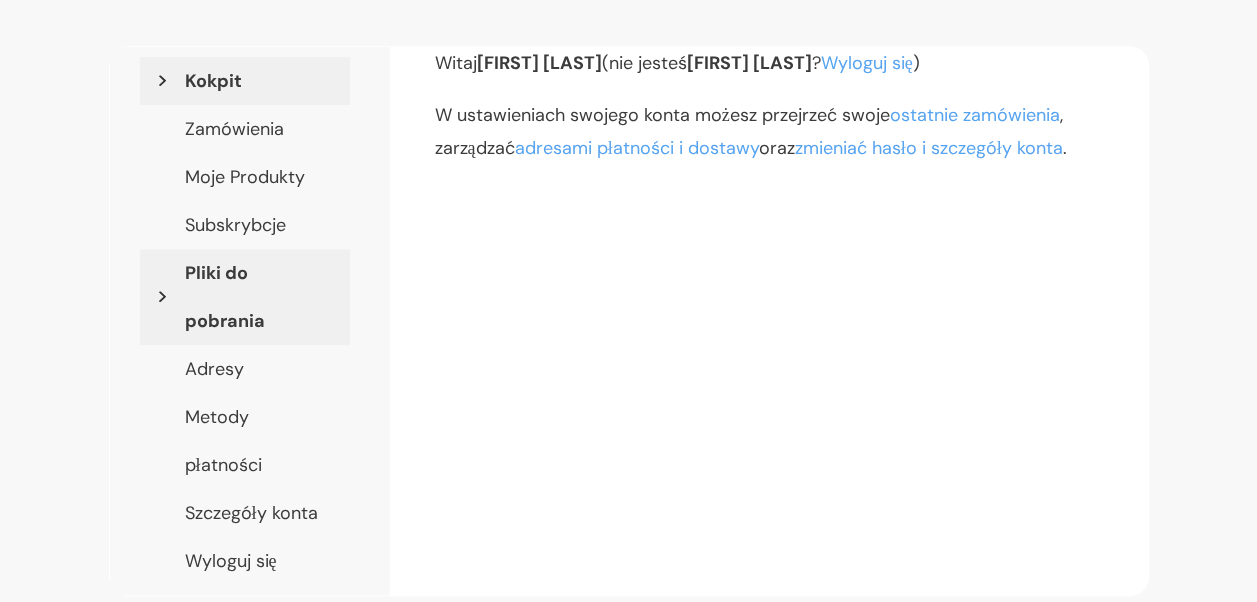 click on "Pliki do pobrania" at bounding box center [245, 297] 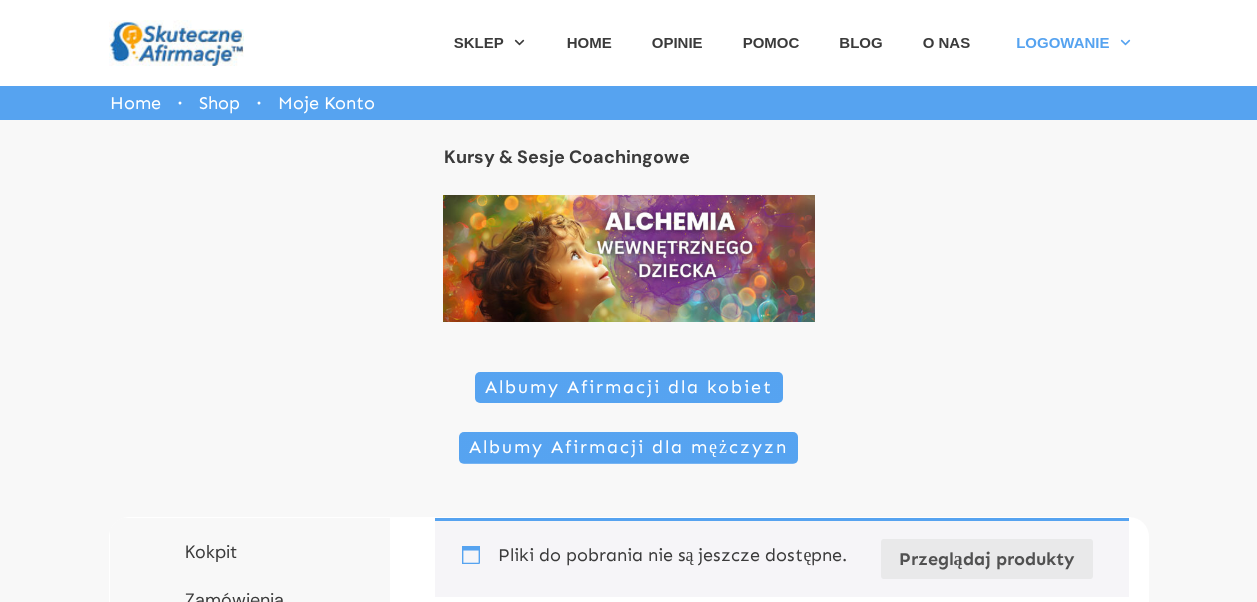 scroll, scrollTop: 0, scrollLeft: 0, axis: both 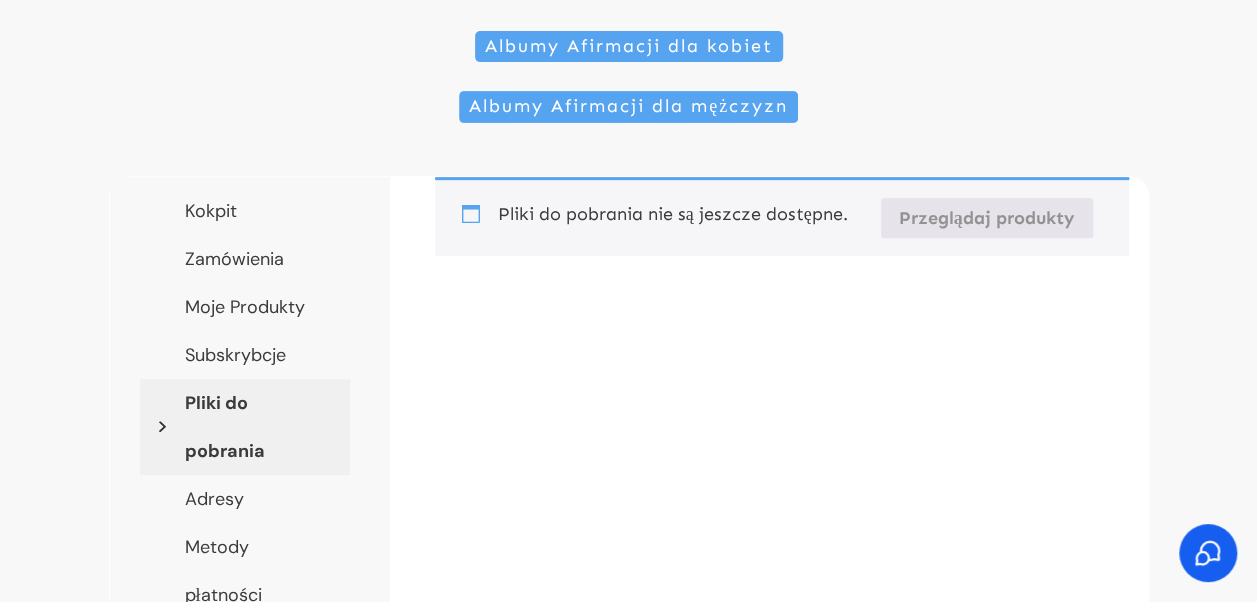 click on "Przeglądaj produkty" at bounding box center (987, 218) 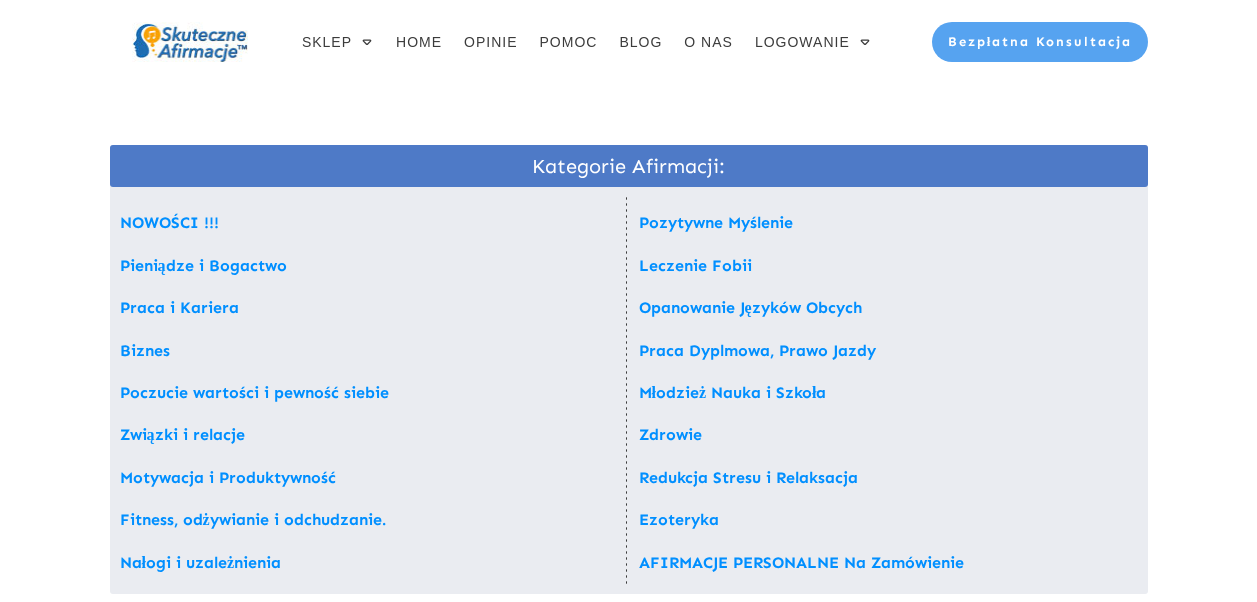 scroll, scrollTop: 0, scrollLeft: 0, axis: both 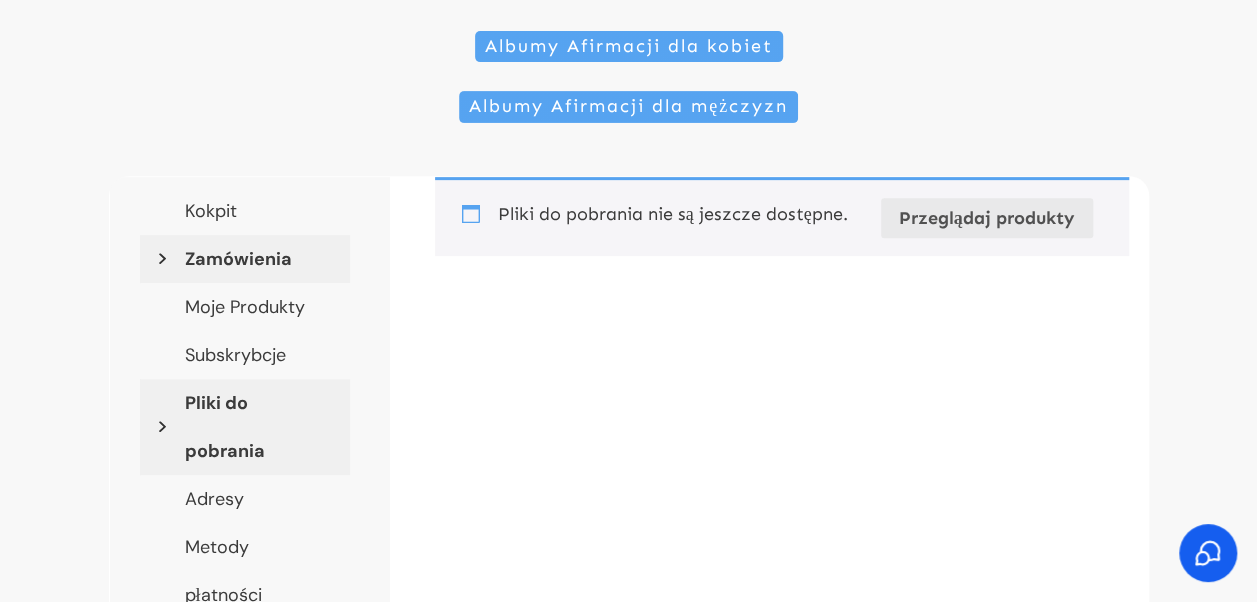 click on "Zamówienia" at bounding box center [245, 259] 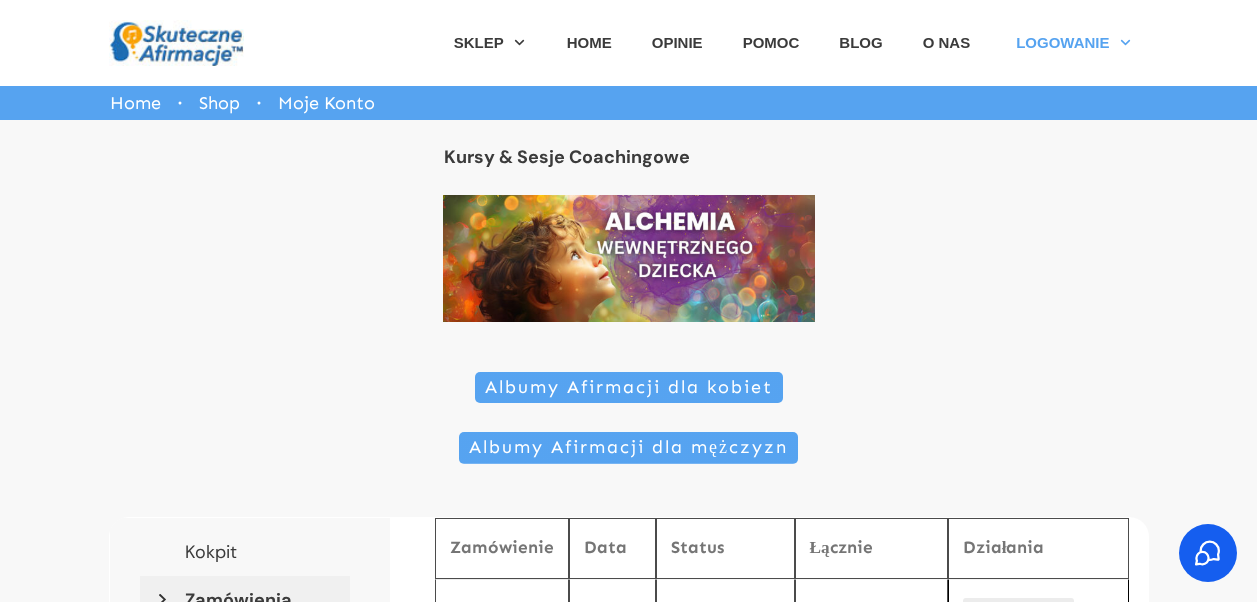 scroll, scrollTop: 0, scrollLeft: 0, axis: both 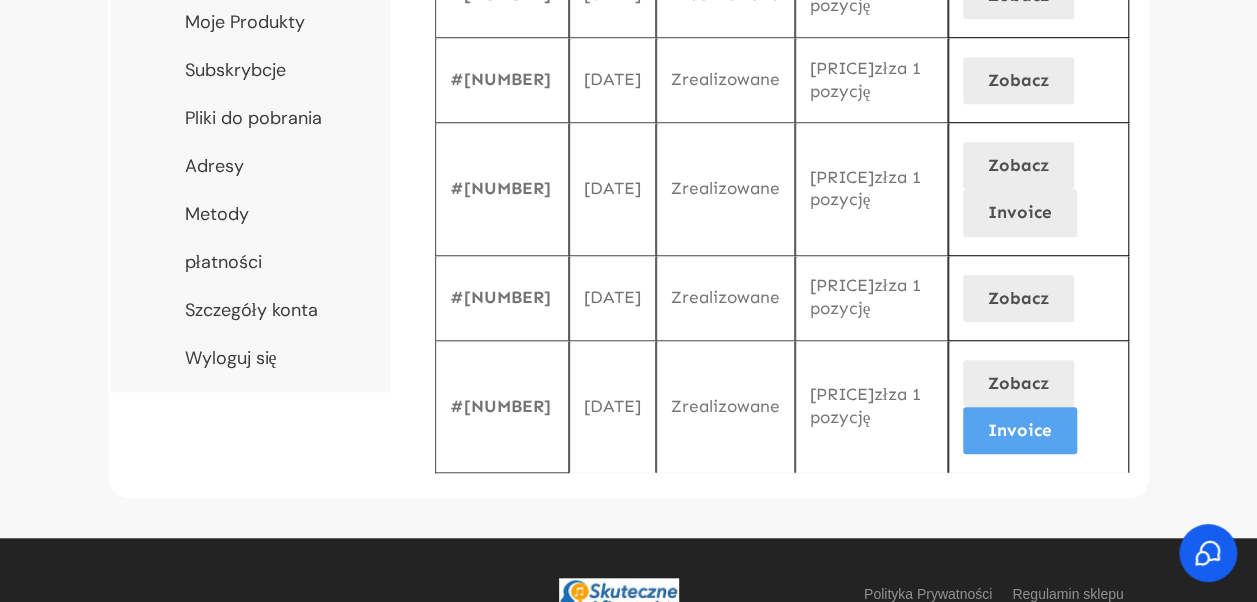 click on "Invoice" at bounding box center (1020, 430) 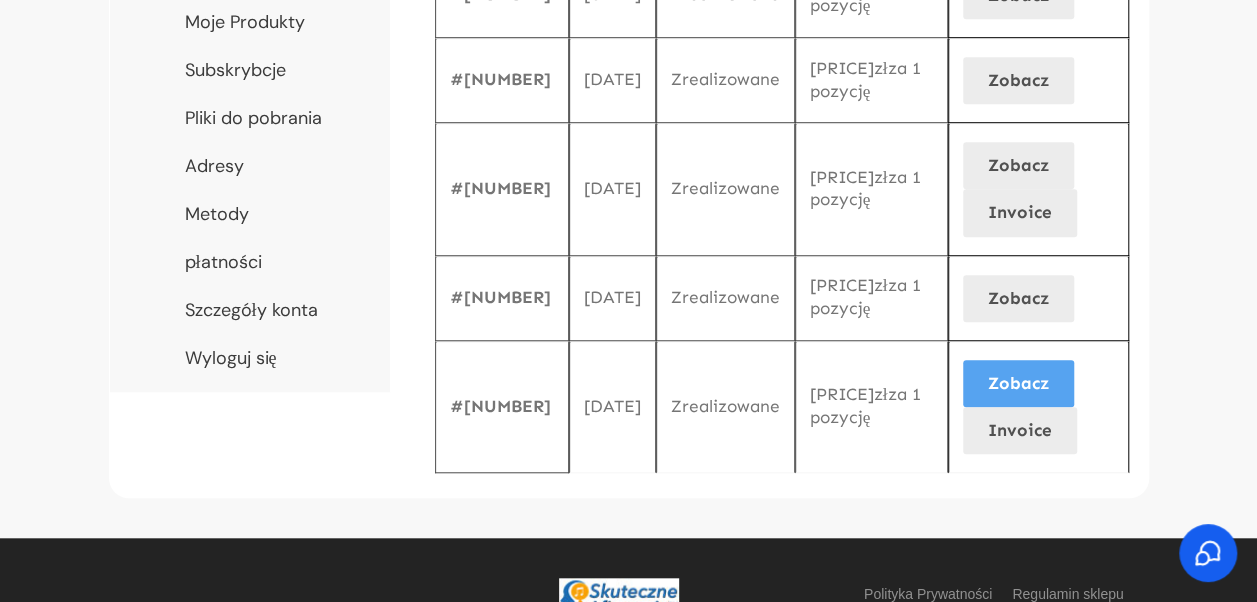 click on "Zobacz" at bounding box center (1018, 383) 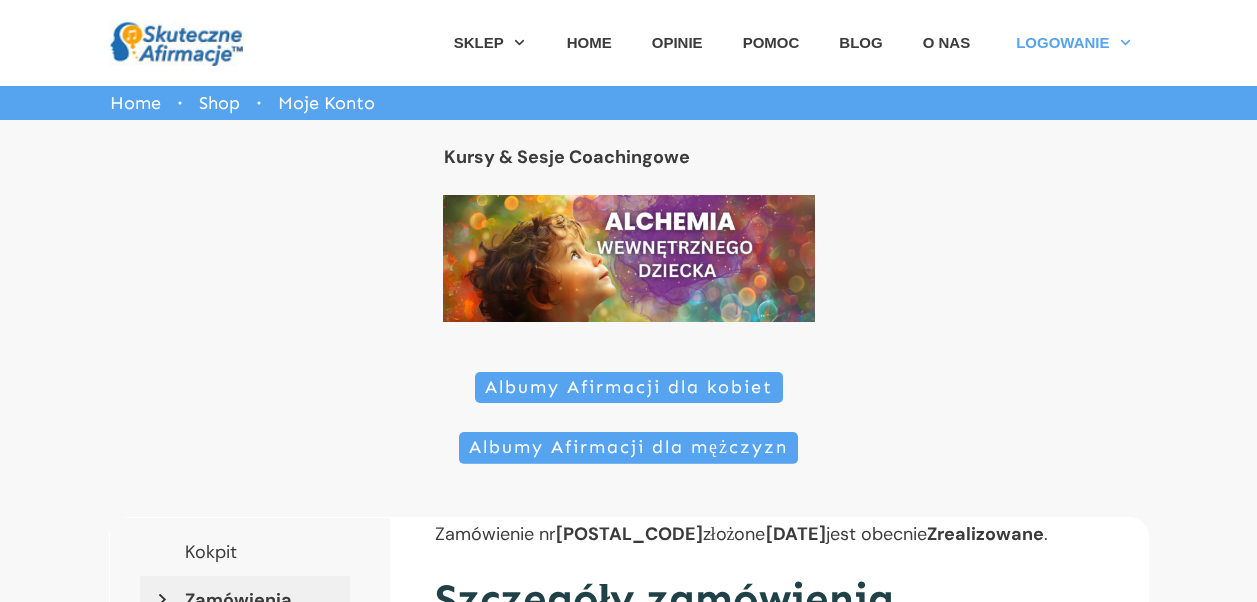 scroll, scrollTop: 0, scrollLeft: 0, axis: both 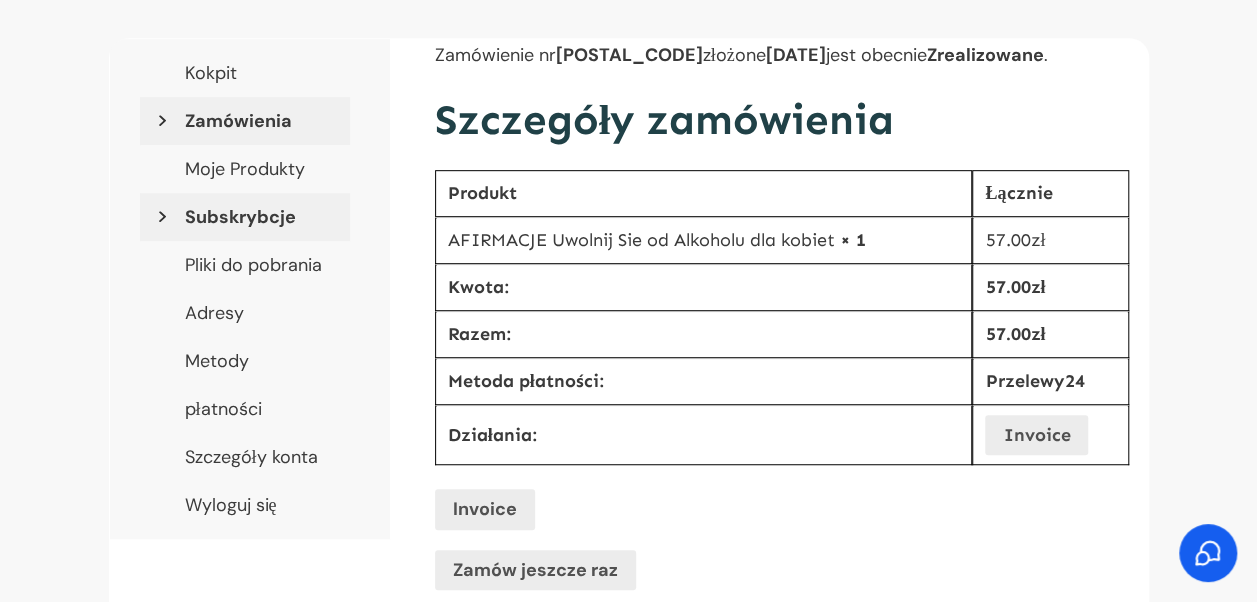 click on "Subskrybcje" at bounding box center (245, 217) 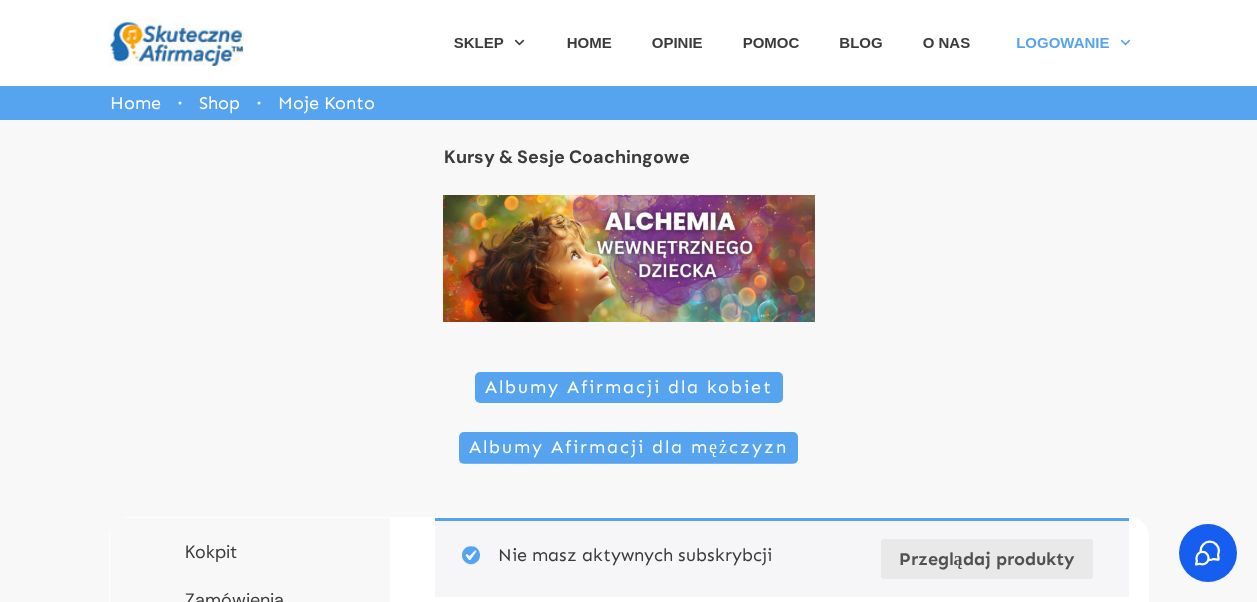 scroll, scrollTop: 0, scrollLeft: 0, axis: both 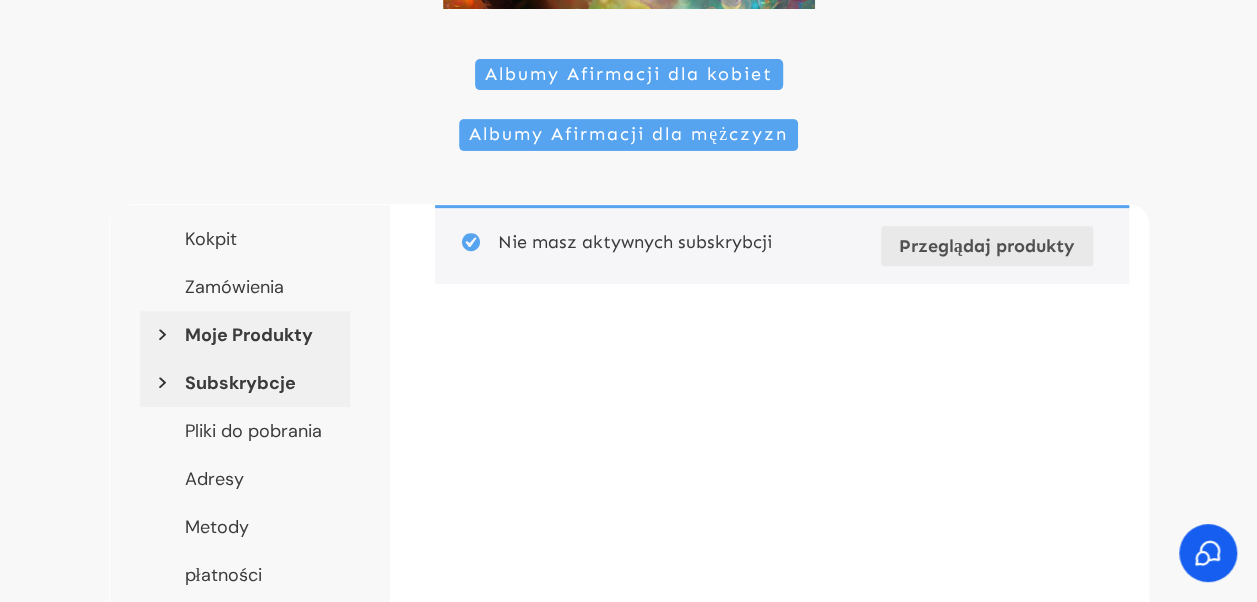 click on "Moje Produkty" at bounding box center (245, 335) 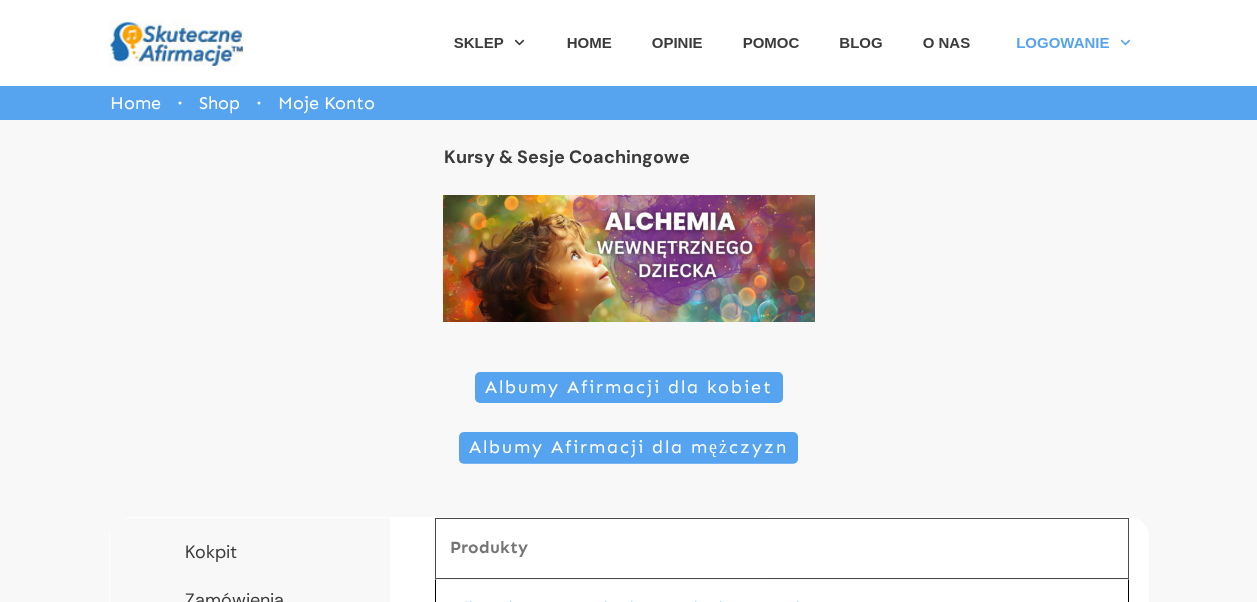 scroll, scrollTop: 0, scrollLeft: 0, axis: both 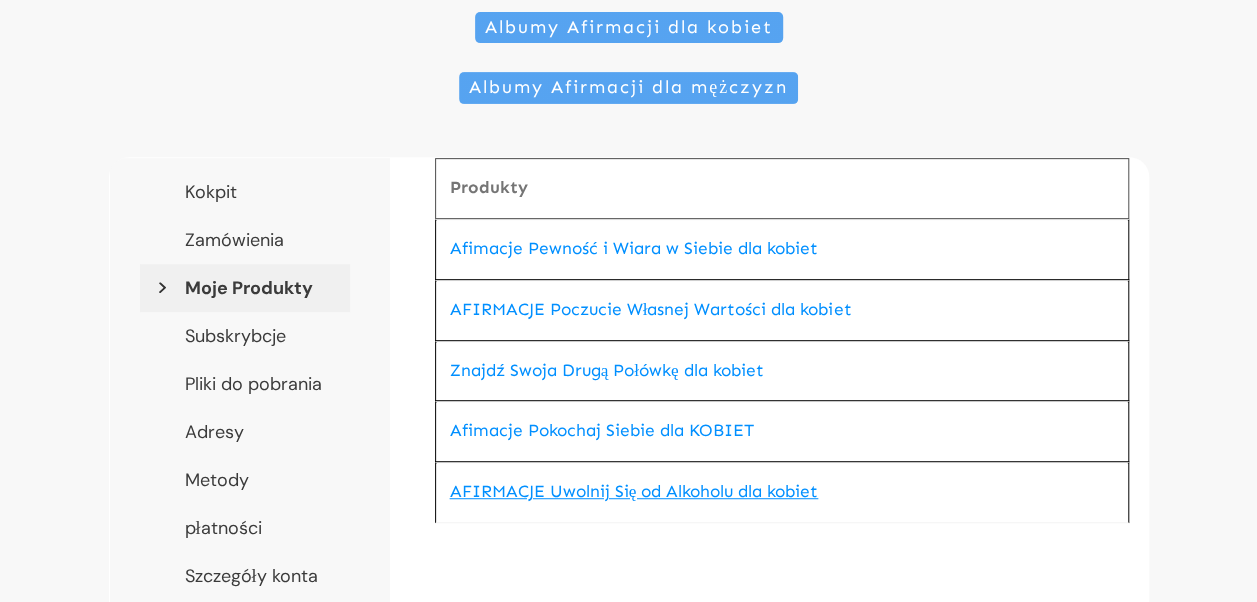 click on "AFIRMACJE Uwolnij Się od Alkoholu dla kobiet" at bounding box center [634, 491] 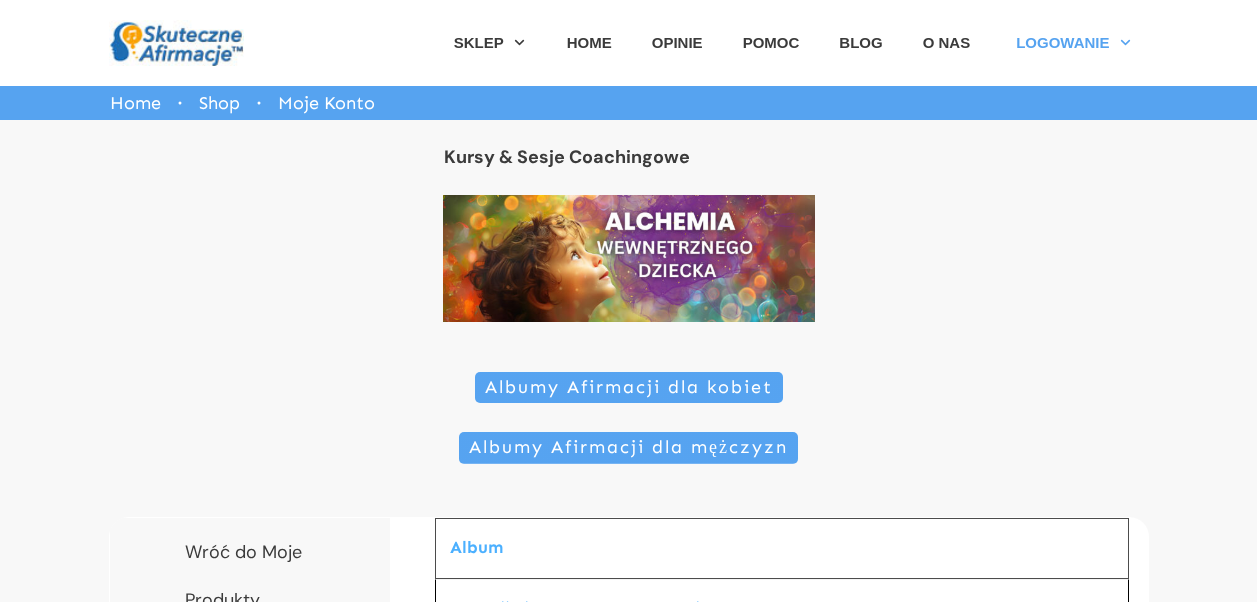 scroll, scrollTop: 0, scrollLeft: 0, axis: both 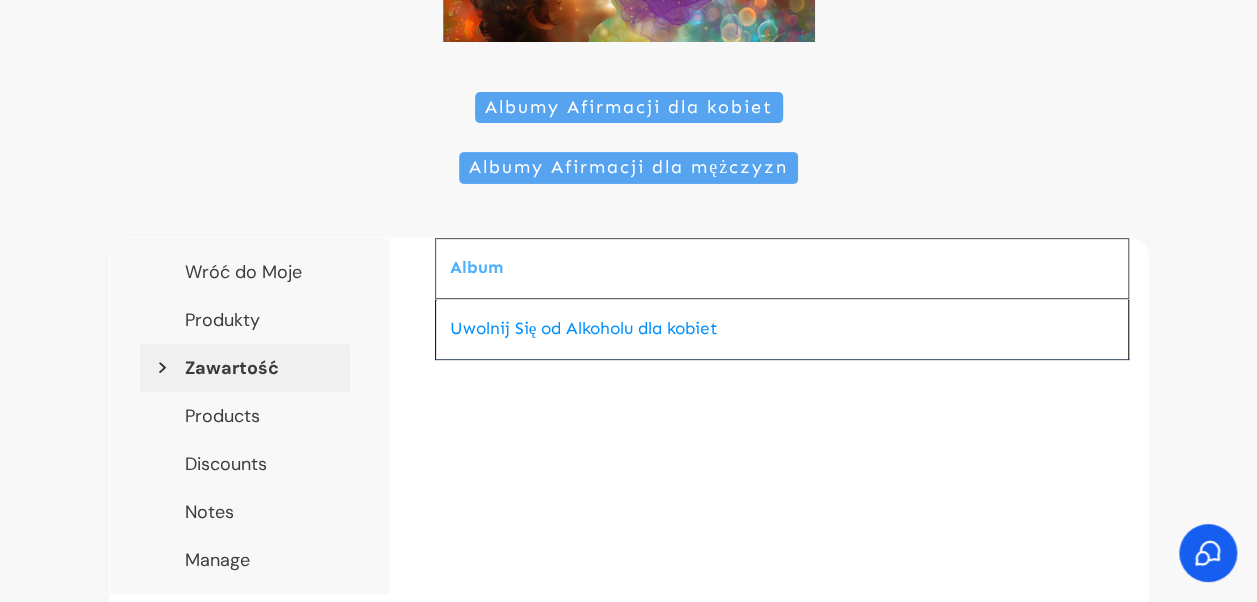 click on "Kursy & Sesje Coachingowe
Albumy Afirmacji dla kobiet
Albumy Afirmacji dla mężczyzn
Wróć do Moje Produkty
Zawartość
Products
Discounts
Notes
Manage
Album    ▴      ▾
Typ    ▴      ▾
Dostępny
Skrócony opis
Uwolnij Się od Alkoholu dla kobiet
Strona
Teraz" at bounding box center [628, 312] 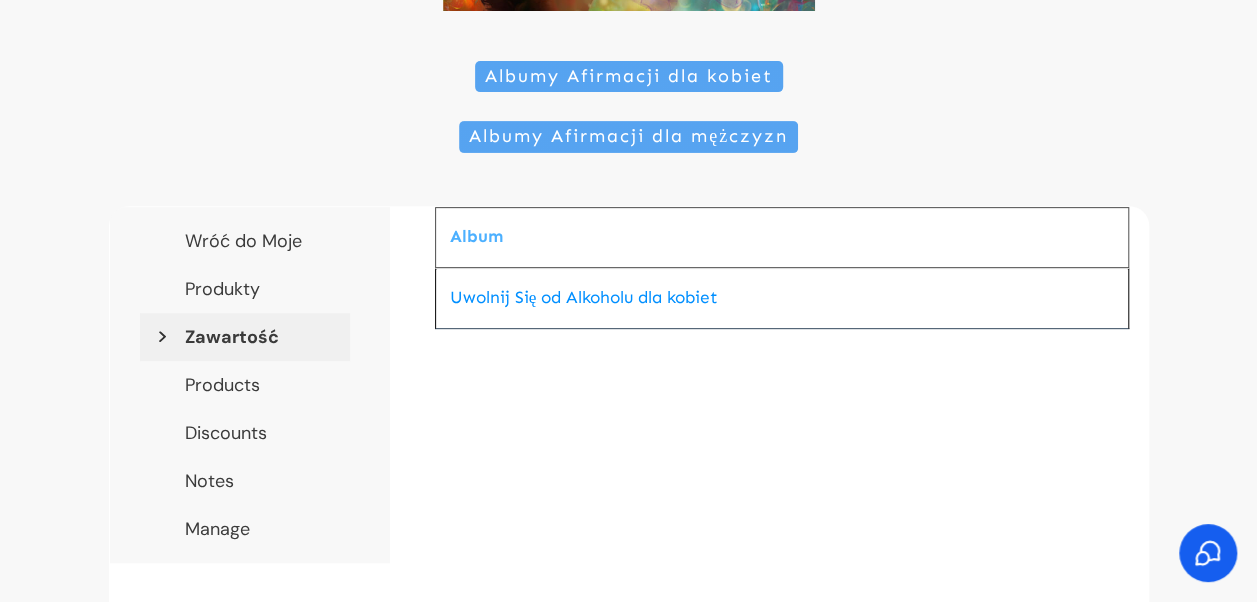 click on "Kursy & Sesje Coachingowe
Albumy Afirmacji dla kobiet
Albumy Afirmacji dla mężczyzn
Wróć do Moje Produkty
Zawartość
Products
Discounts
Notes
Manage
Album    ▴      ▾
Typ    ▴      ▾
Dostępny
Skrócony opis
Uwolnij Się od Alkoholu dla kobiet
Strona
Teraz" at bounding box center [628, 281] 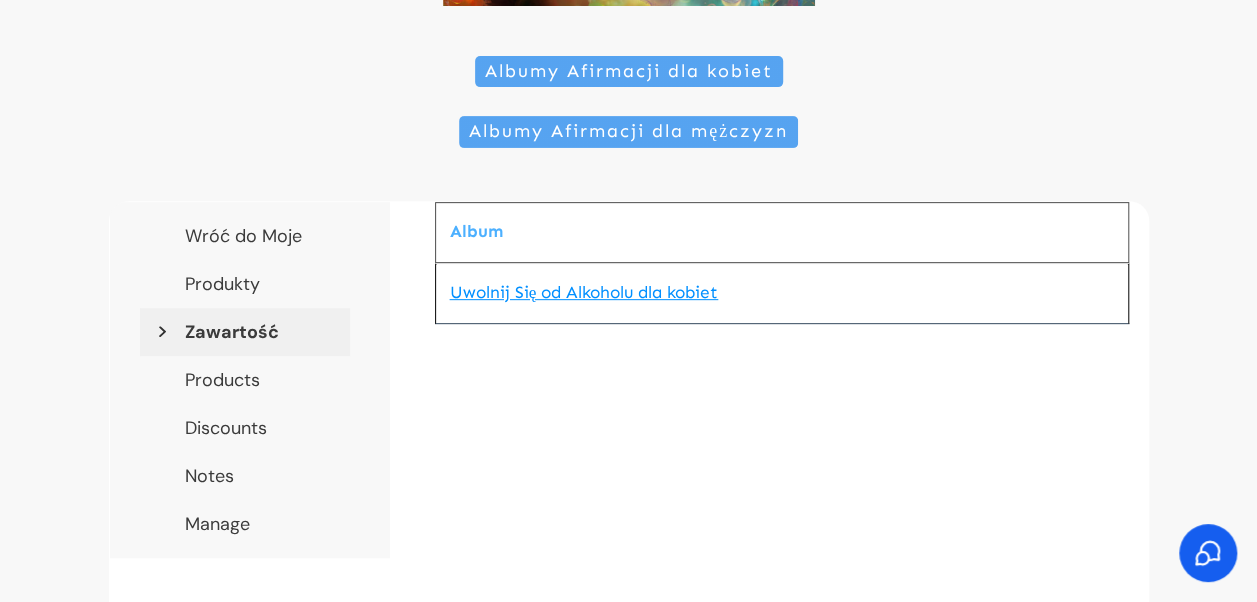 drag, startPoint x: 689, startPoint y: 286, endPoint x: 679, endPoint y: 288, distance: 10.198039 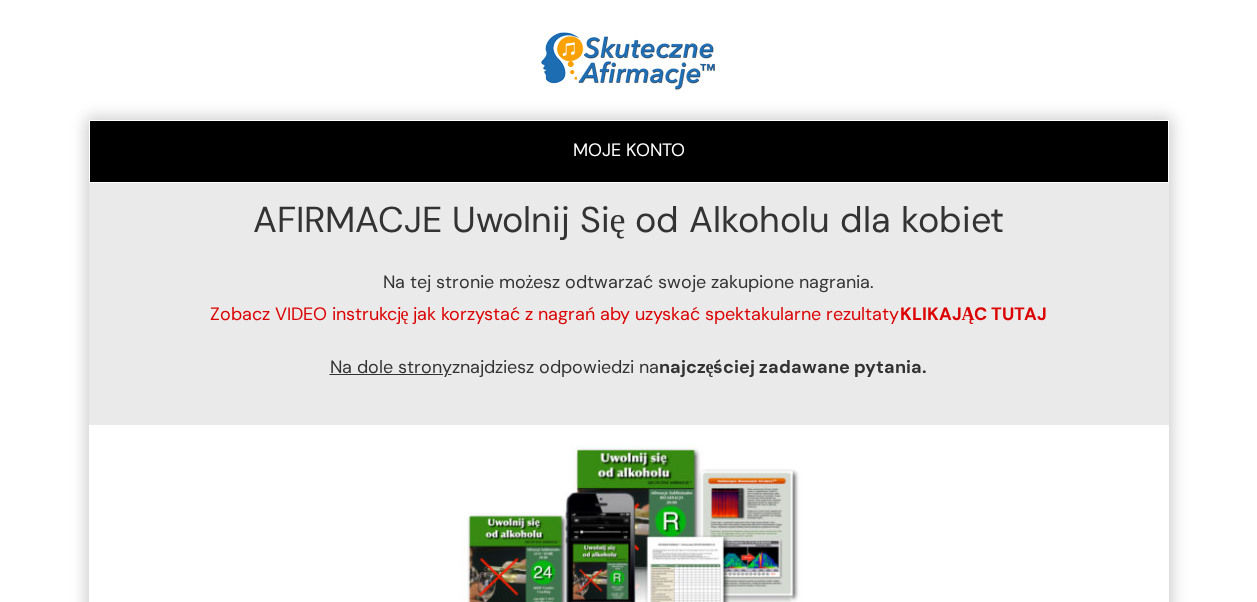 scroll, scrollTop: 0, scrollLeft: 0, axis: both 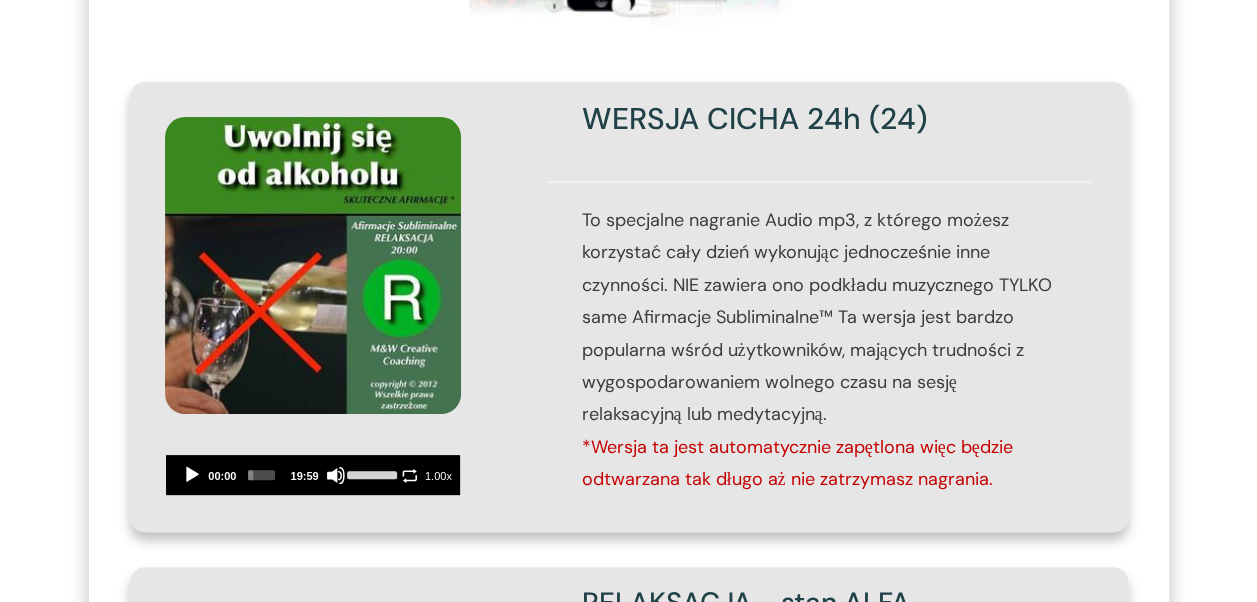 drag, startPoint x: 312, startPoint y: 318, endPoint x: 729, endPoint y: 168, distance: 443.158 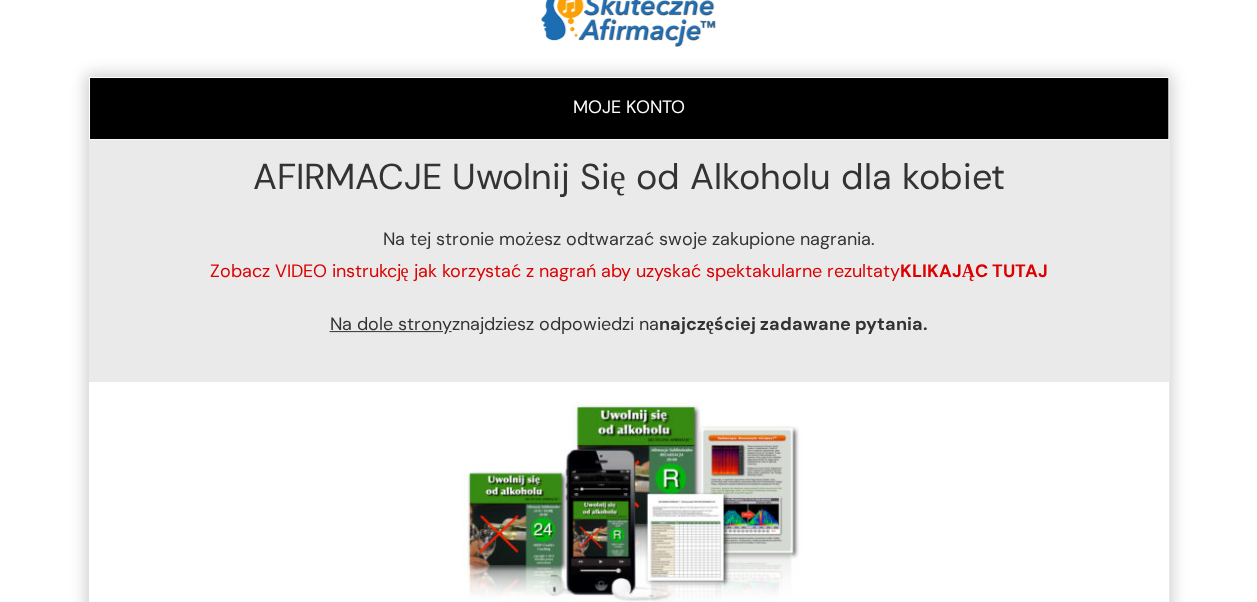 scroll, scrollTop: 0, scrollLeft: 0, axis: both 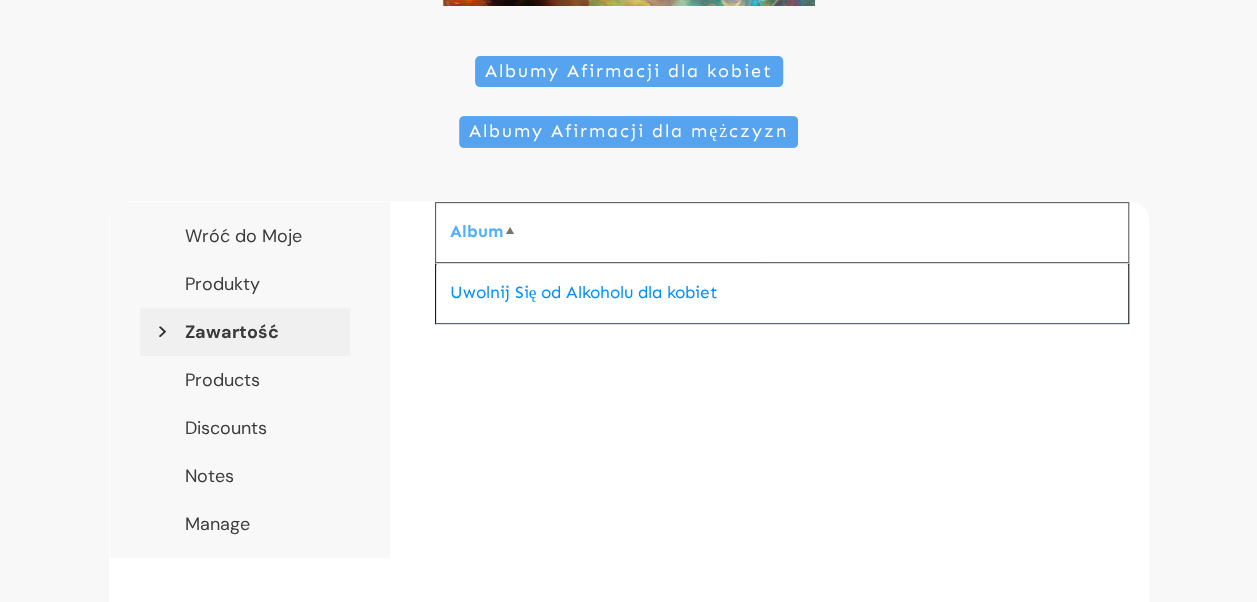 click on "▴" at bounding box center (509, 232) 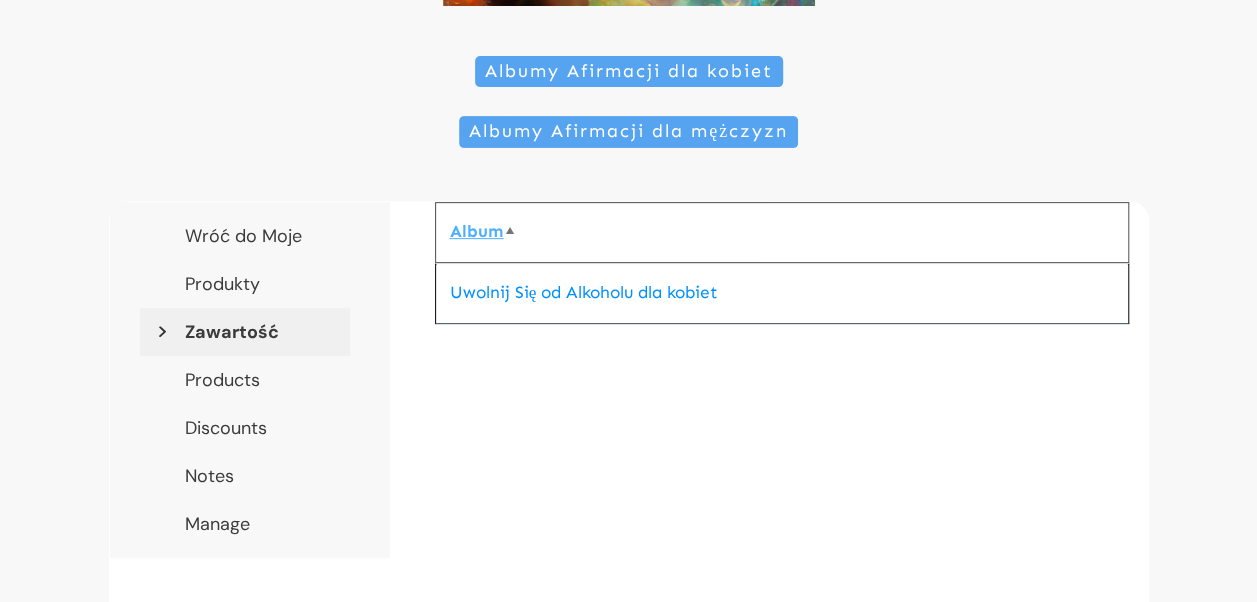 click on "Album" at bounding box center (477, 231) 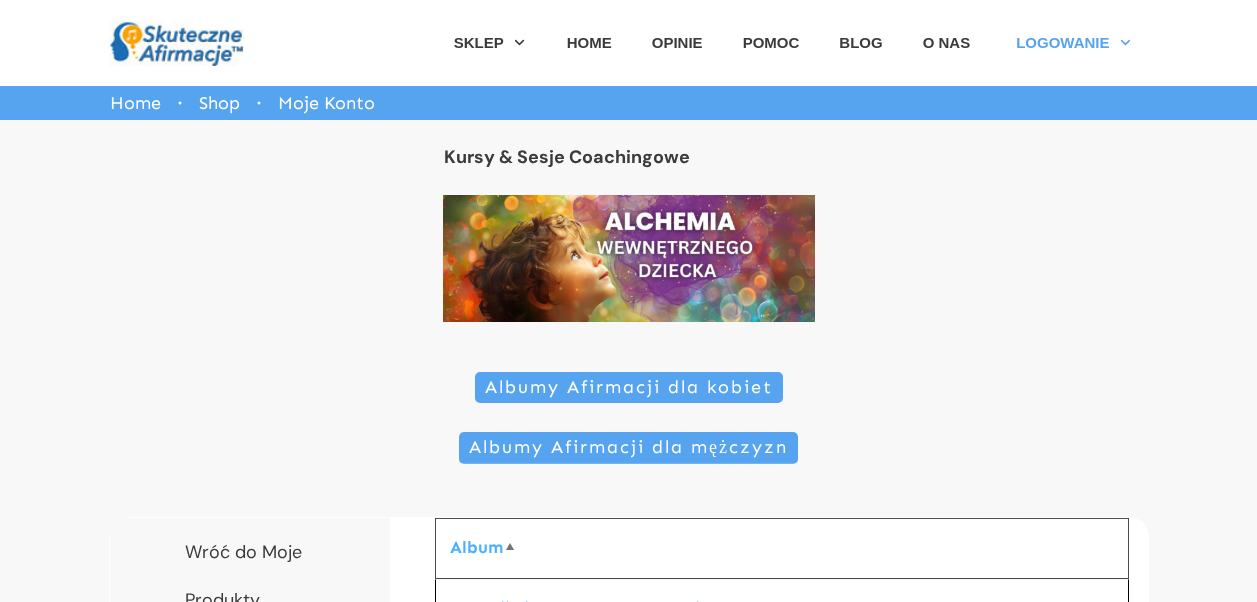 scroll, scrollTop: 0, scrollLeft: 0, axis: both 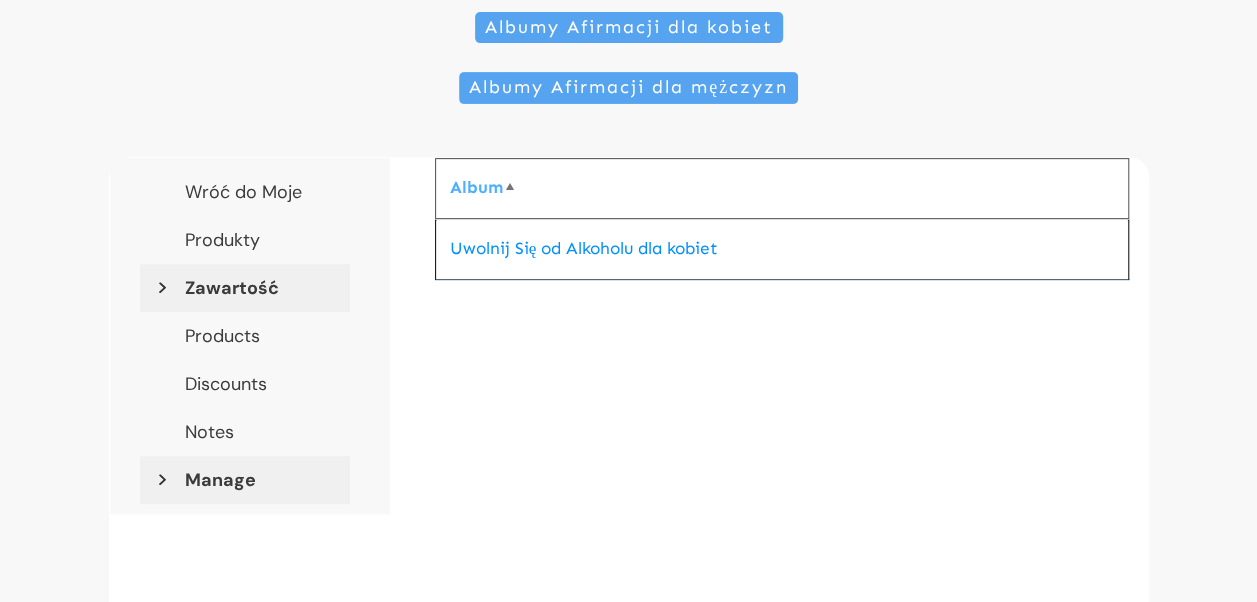 click on "Manage" at bounding box center (245, 480) 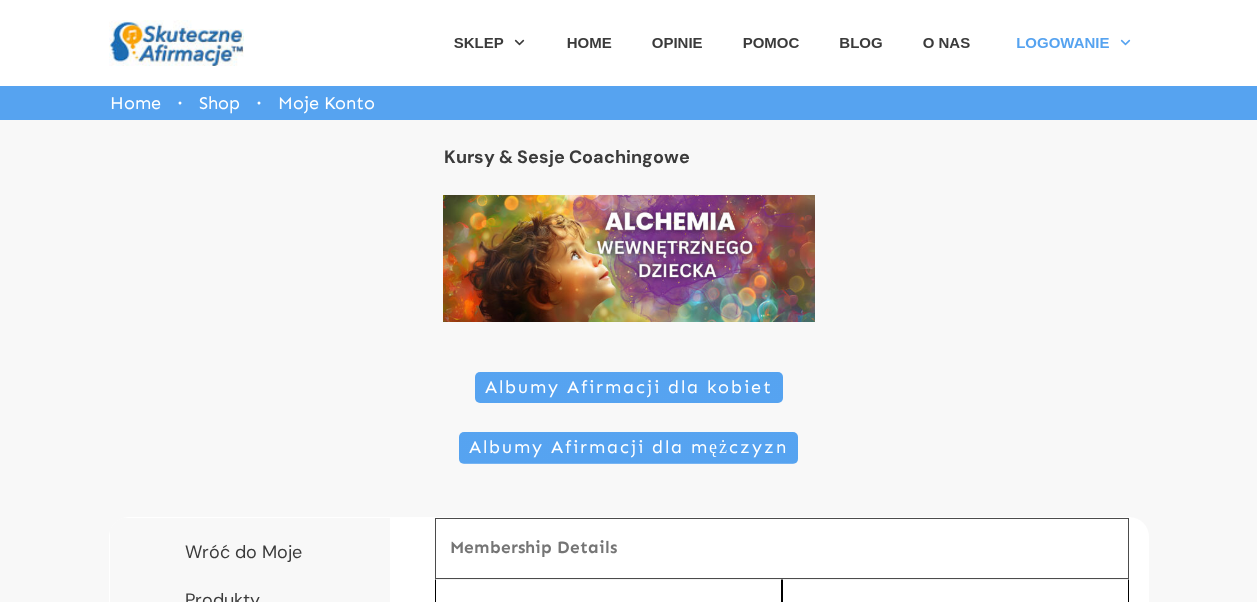 scroll, scrollTop: 0, scrollLeft: 0, axis: both 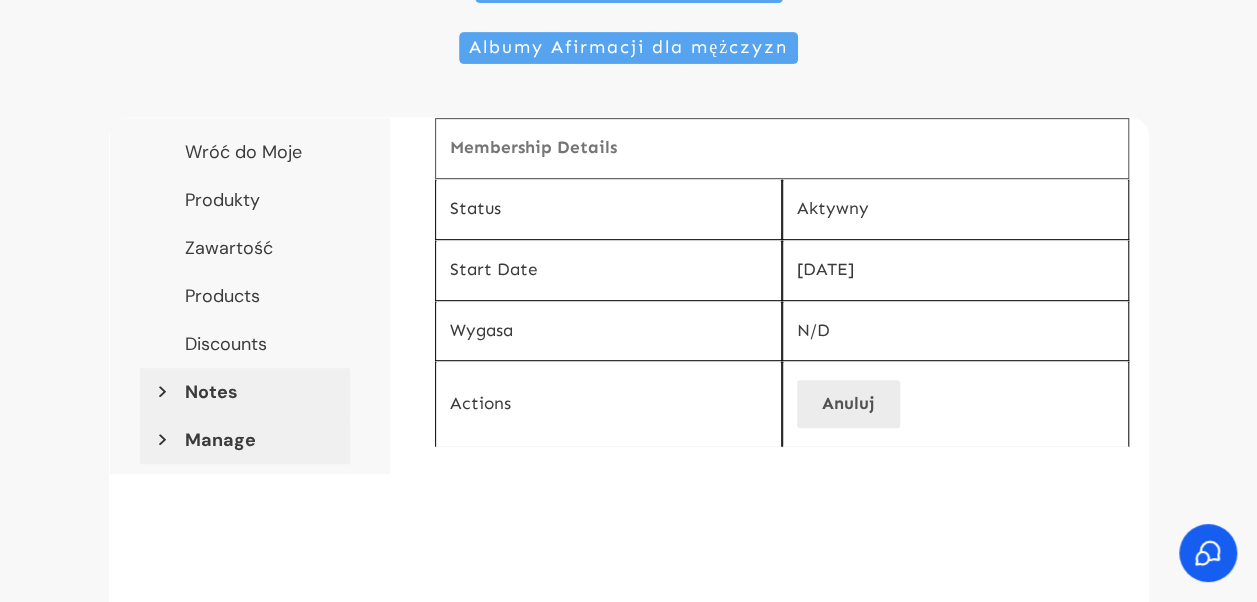 click on "Notes" at bounding box center (245, 392) 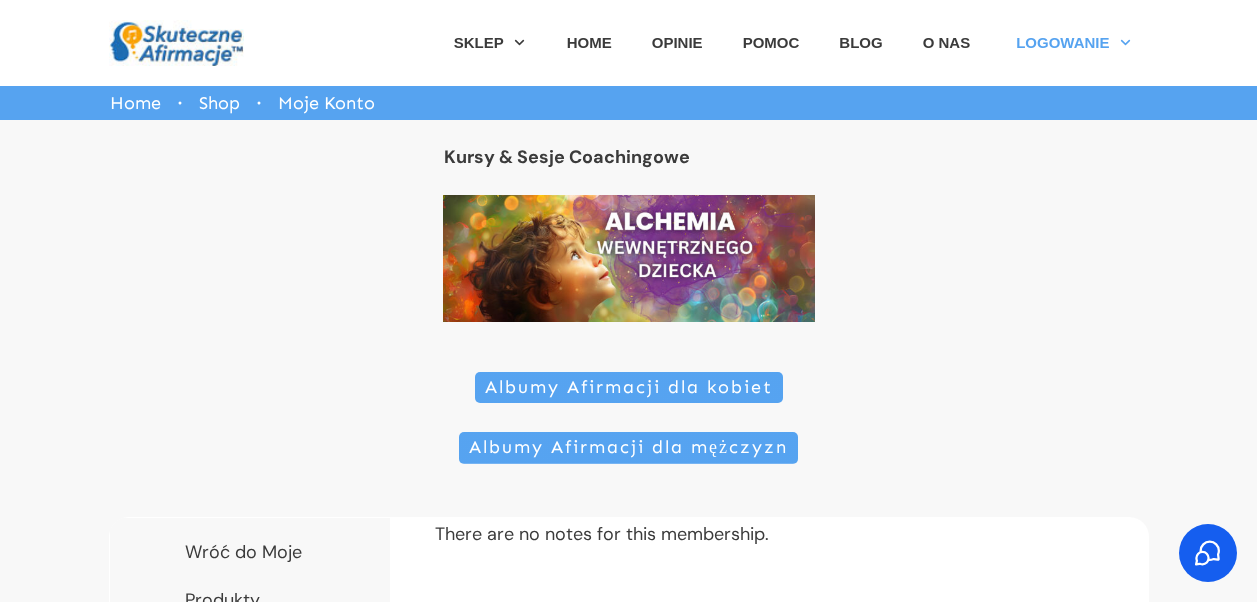 scroll, scrollTop: 0, scrollLeft: 0, axis: both 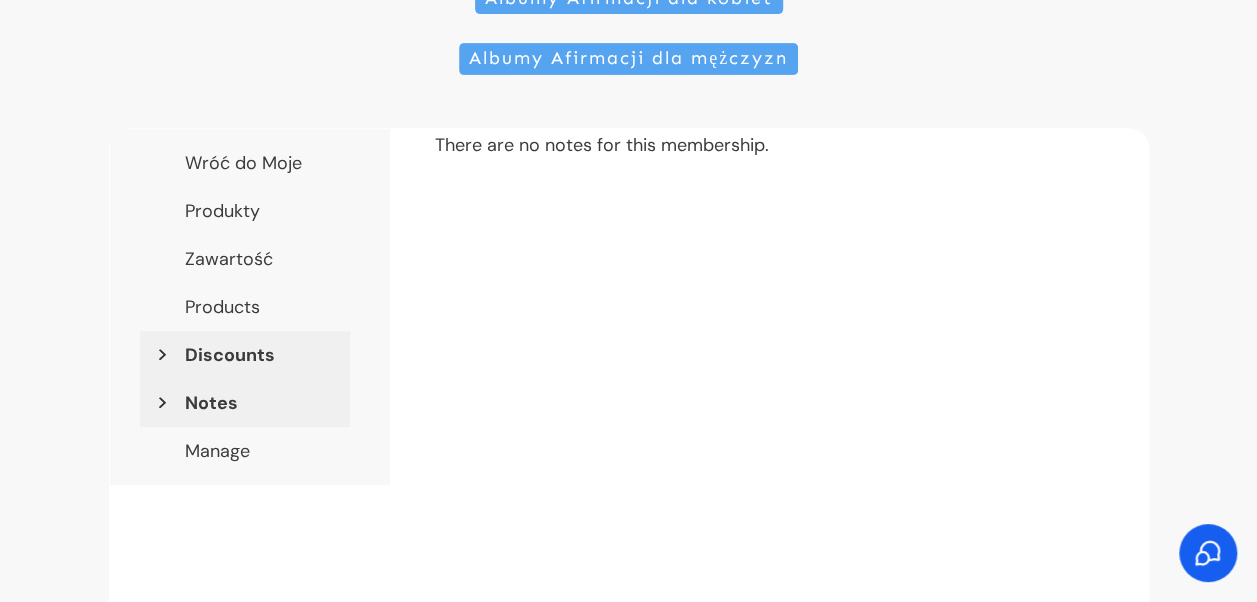 click on "Discounts" at bounding box center (245, 355) 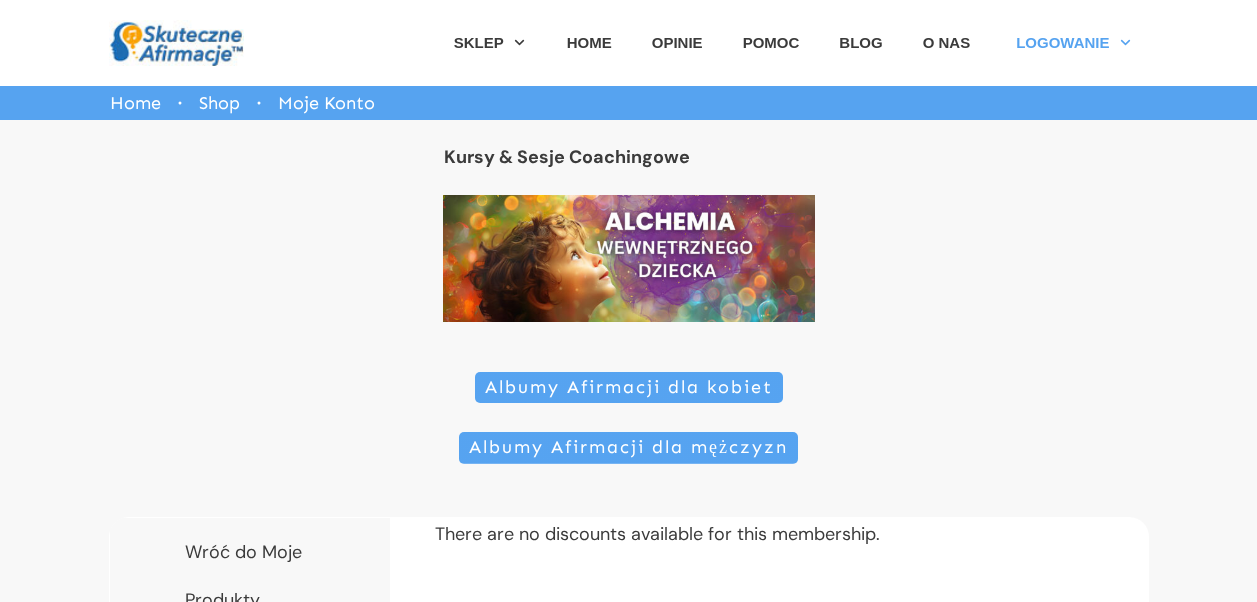 scroll, scrollTop: 0, scrollLeft: 0, axis: both 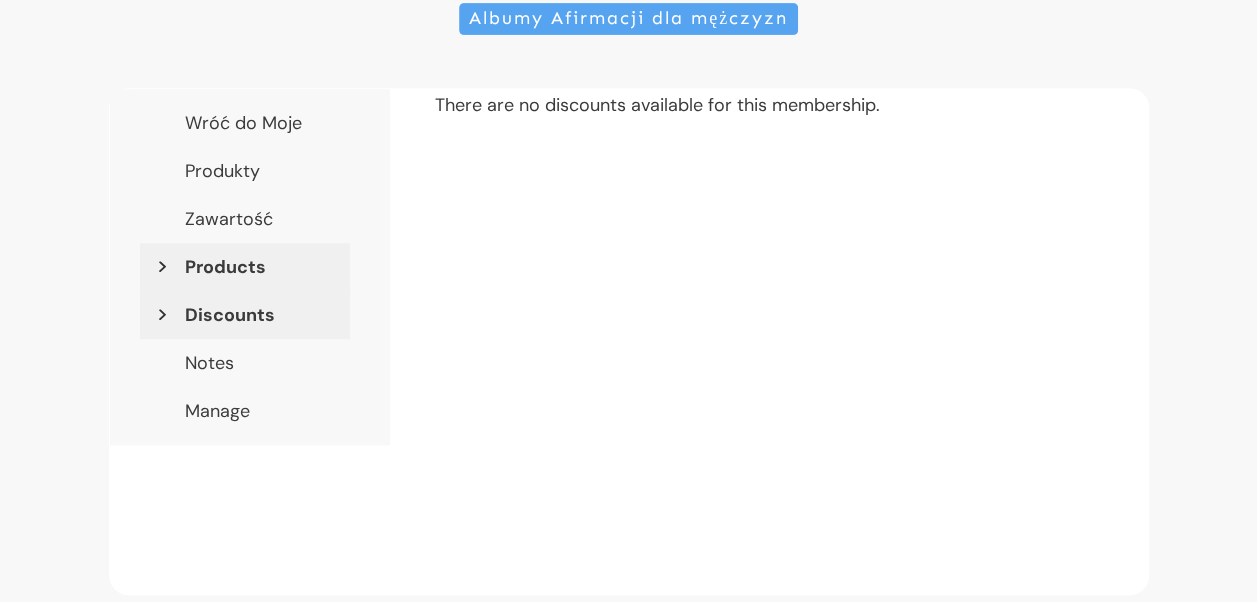 click on "Products" at bounding box center (245, 267) 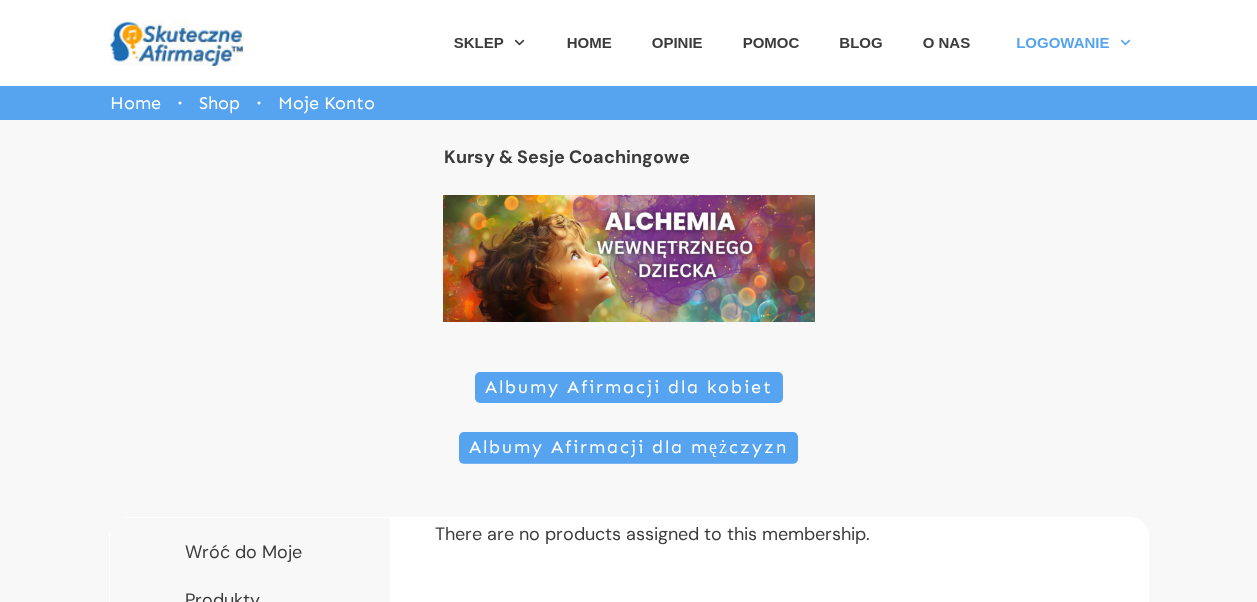 scroll, scrollTop: 0, scrollLeft: 0, axis: both 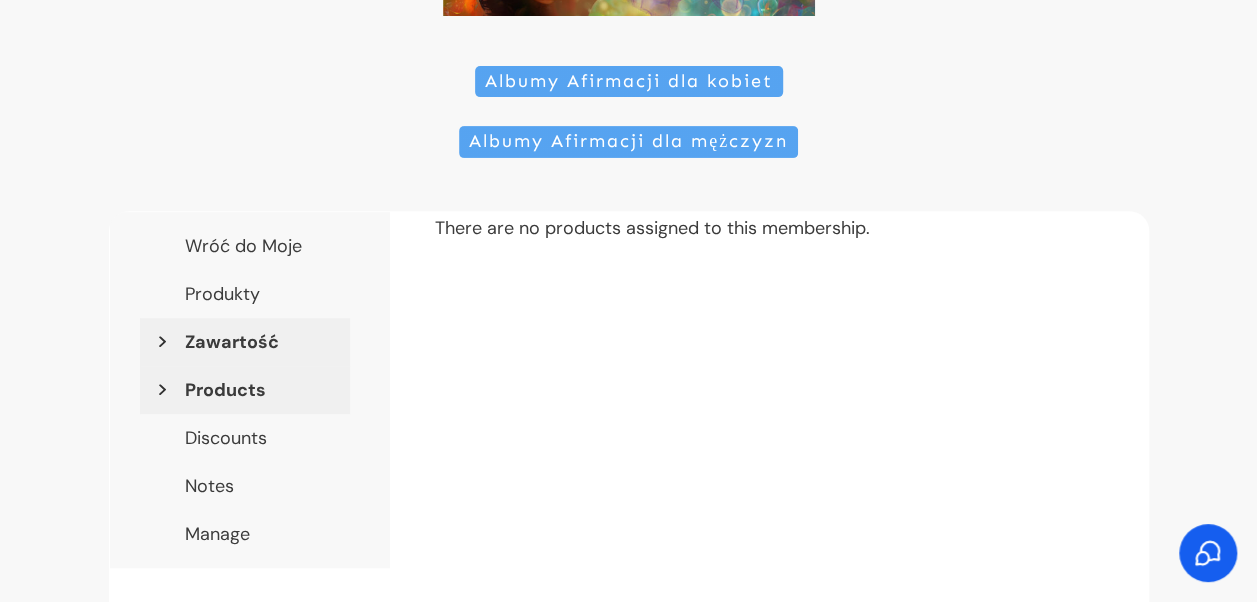 click on "Zawartość" at bounding box center (245, 342) 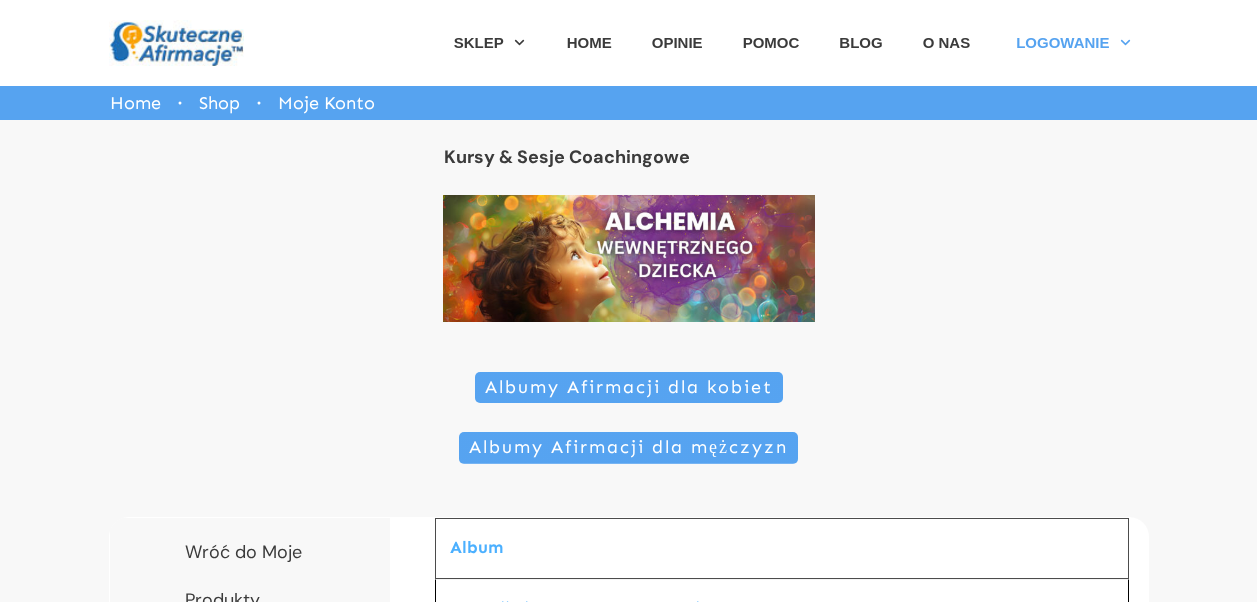 click on "Kursy & Sesje Coachingowe
Albumy Afirmacji dla kobiet
Albumy Afirmacji dla mężczyzn
Wróć do Moje Produkty
Zawartość
Products
Discounts
Notes
Manage
Album    ▴      ▾
Typ    ▴      ▾
Dostępny
Skrócony opis
Uwolnij Się od Alkoholu dla kobiet
Strona
Teraz
Zobacz" at bounding box center [629, 592] 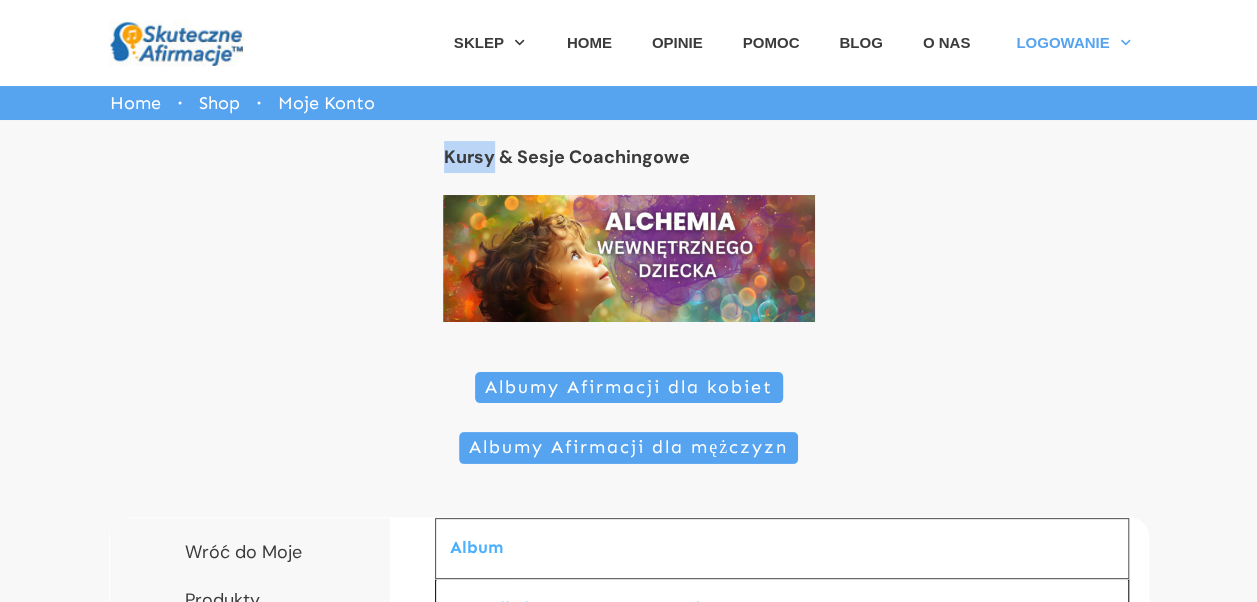 scroll, scrollTop: 0, scrollLeft: 0, axis: both 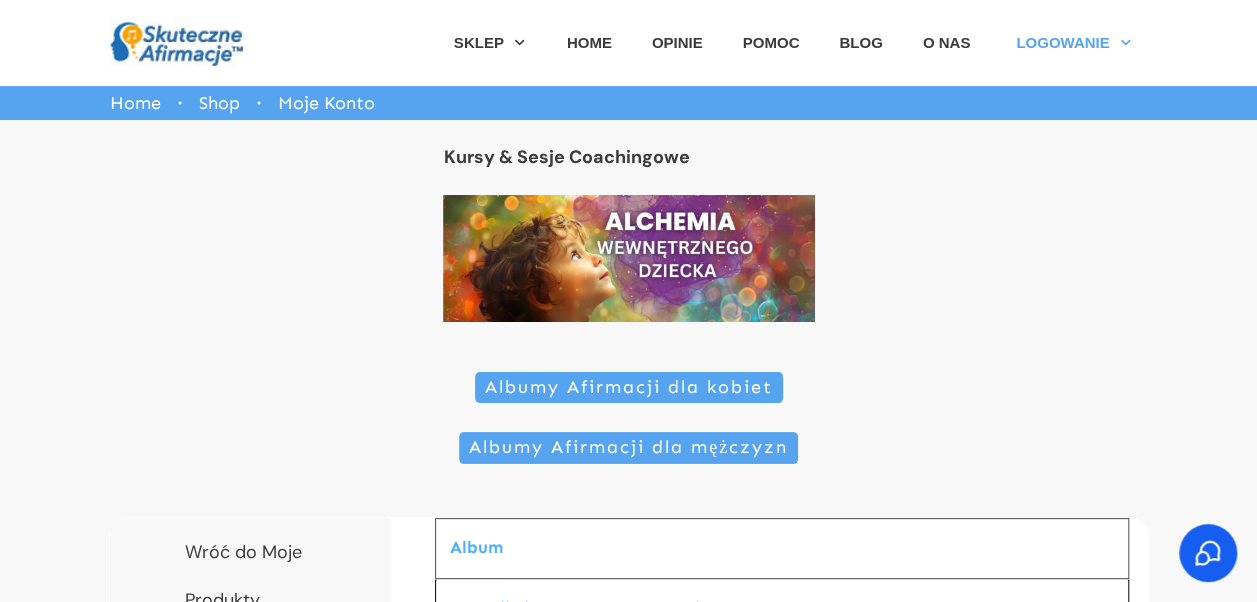 drag, startPoint x: 0, startPoint y: 0, endPoint x: 310, endPoint y: 379, distance: 489.63354 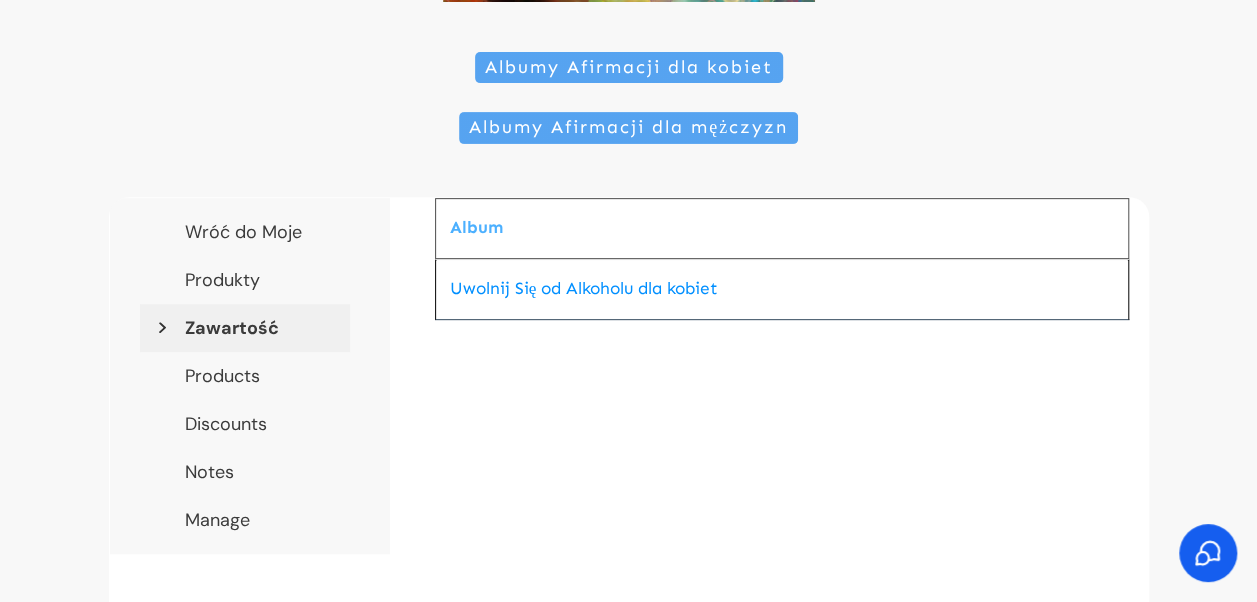 scroll, scrollTop: 413, scrollLeft: 0, axis: vertical 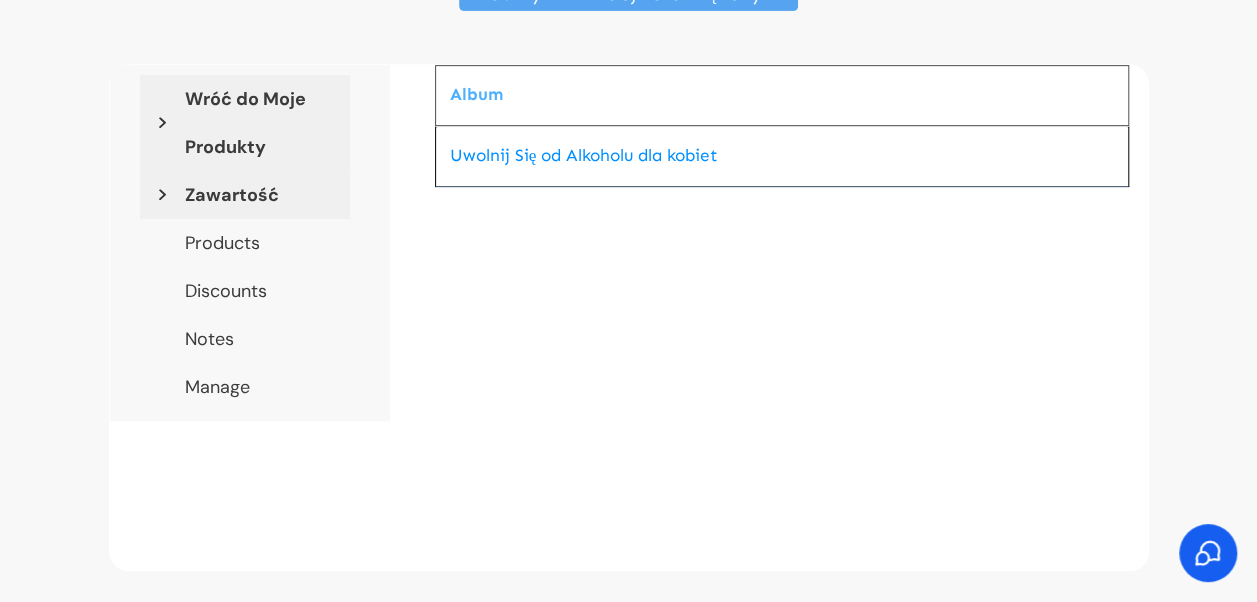 click on "Wróć do Moje Produkty" at bounding box center (245, 123) 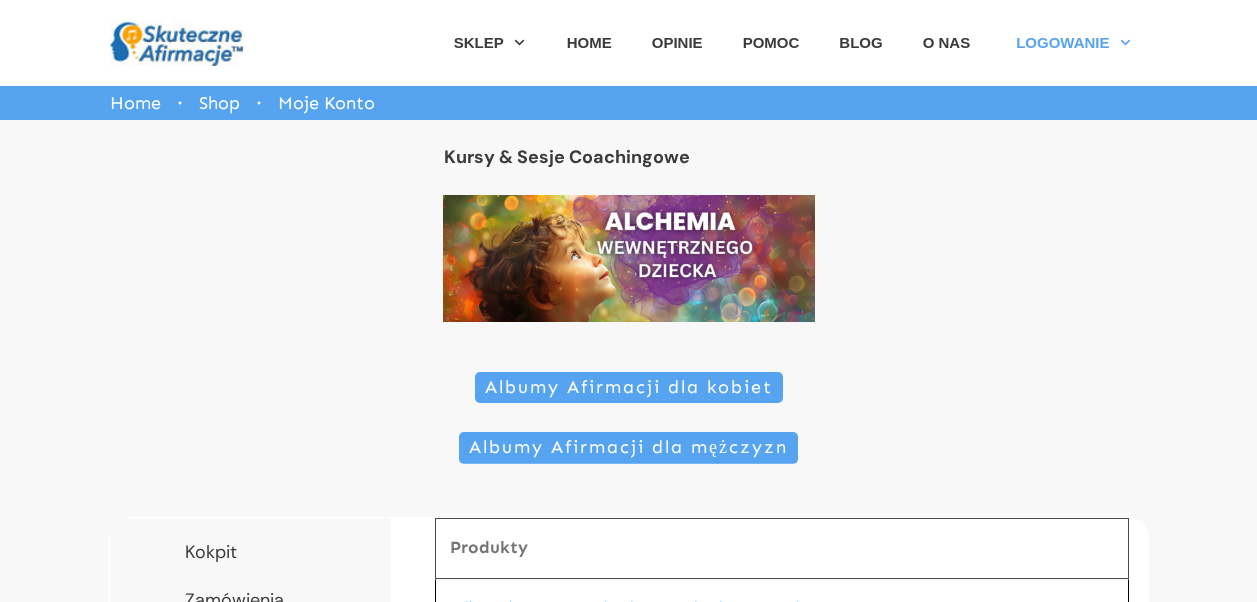 scroll, scrollTop: 0, scrollLeft: 0, axis: both 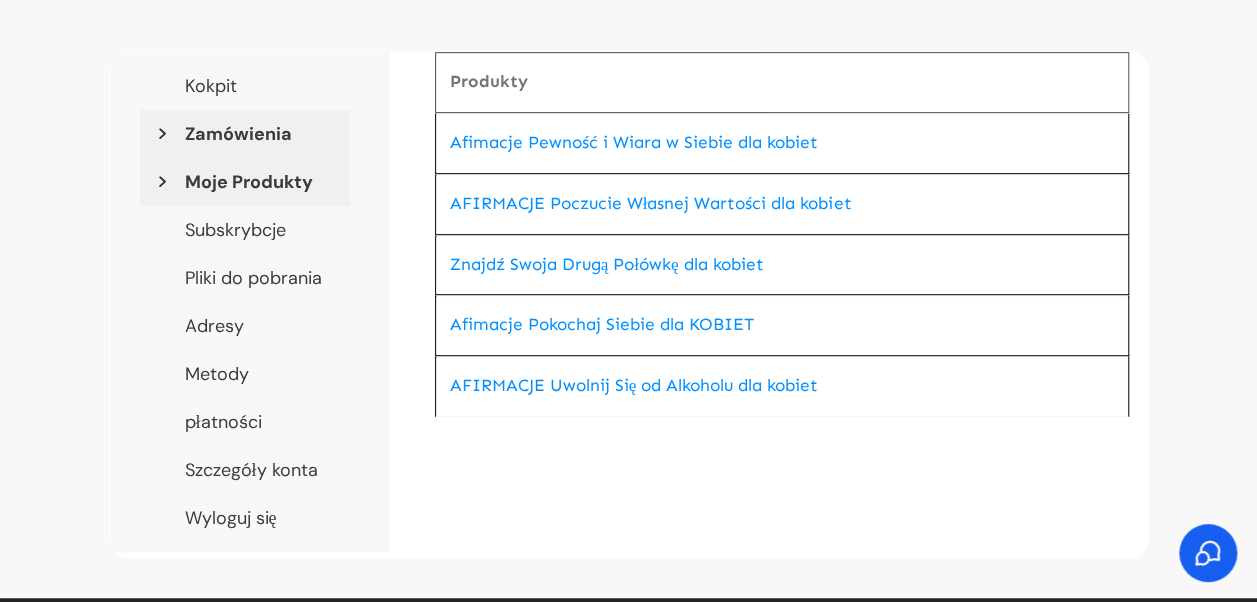 drag, startPoint x: 804, startPoint y: 378, endPoint x: 247, endPoint y: 132, distance: 608.9047 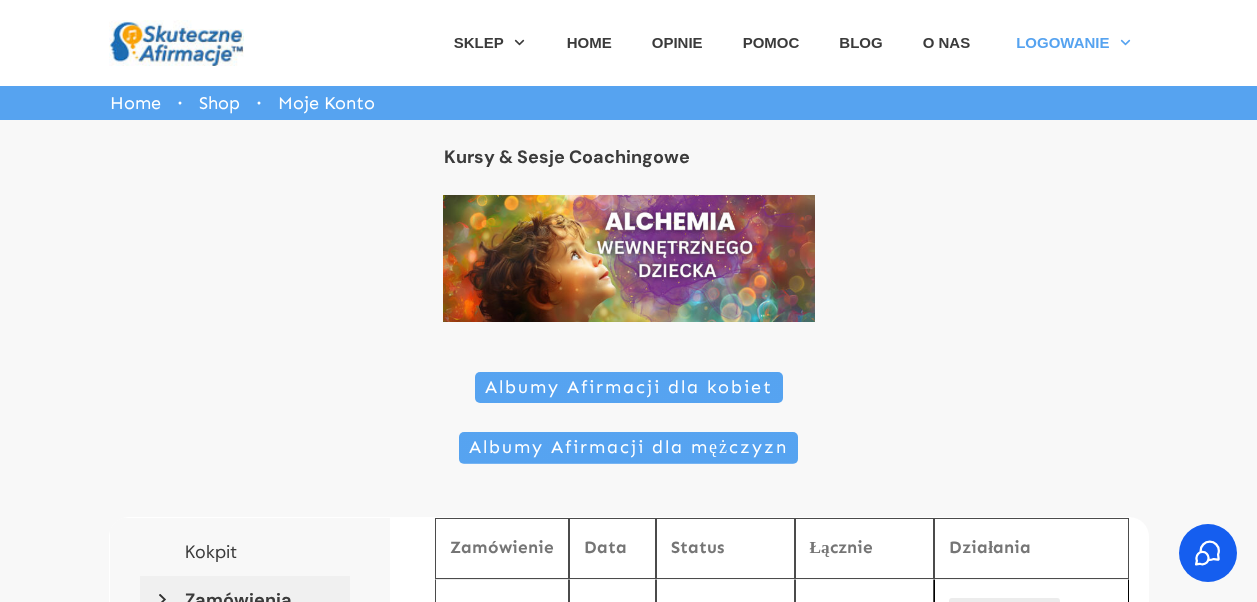 scroll, scrollTop: 0, scrollLeft: 0, axis: both 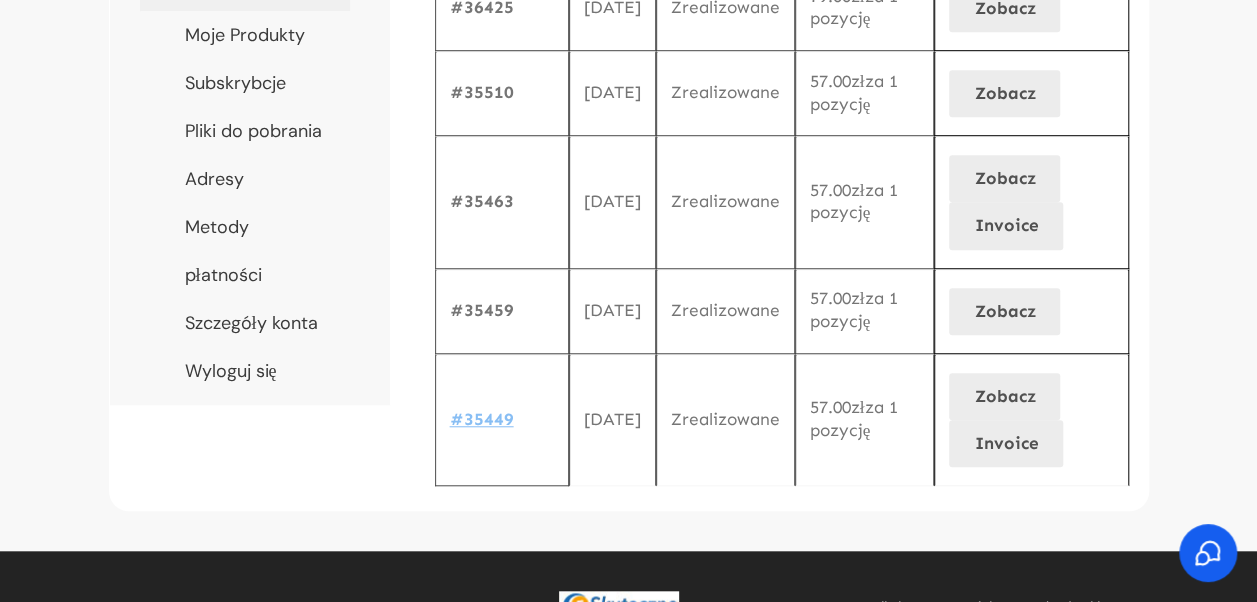 click on "#35449" at bounding box center [482, 419] 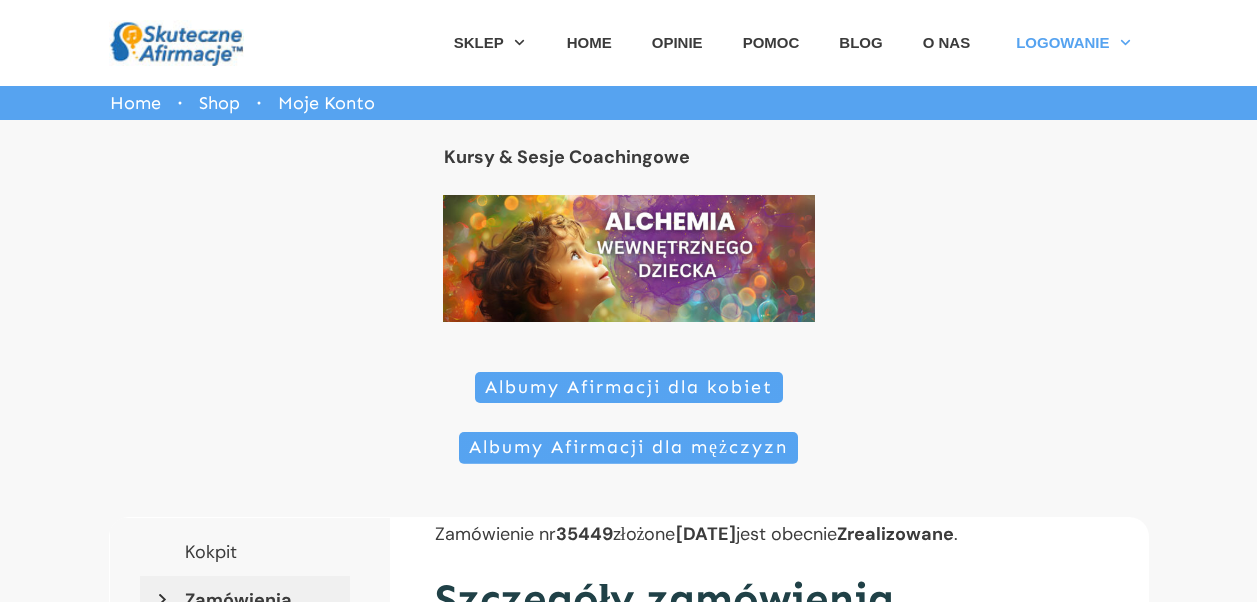 scroll, scrollTop: 0, scrollLeft: 0, axis: both 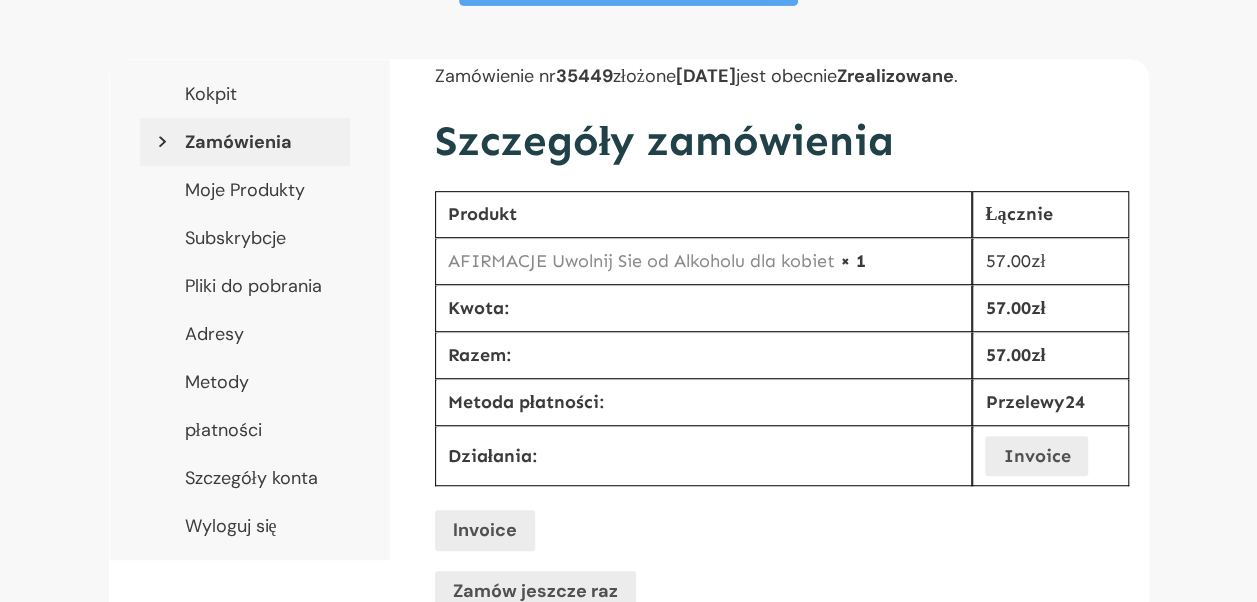 click on "AFIRMACJE Uwolnij Sie od Alkoholu dla kobiet" at bounding box center (641, 261) 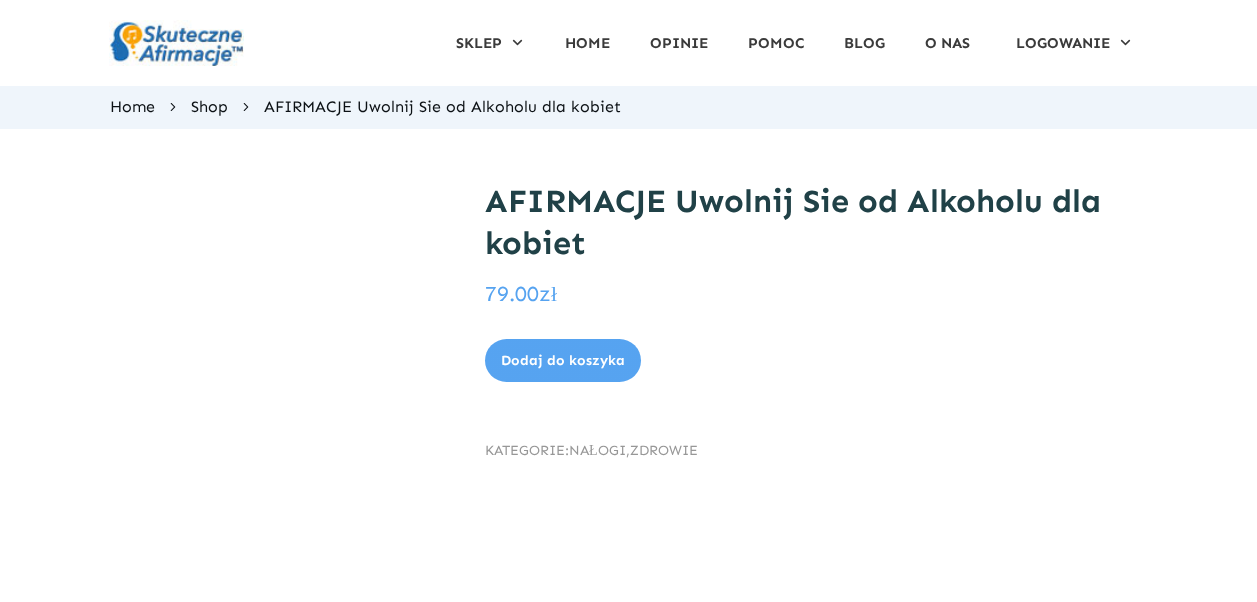 scroll, scrollTop: 0, scrollLeft: 0, axis: both 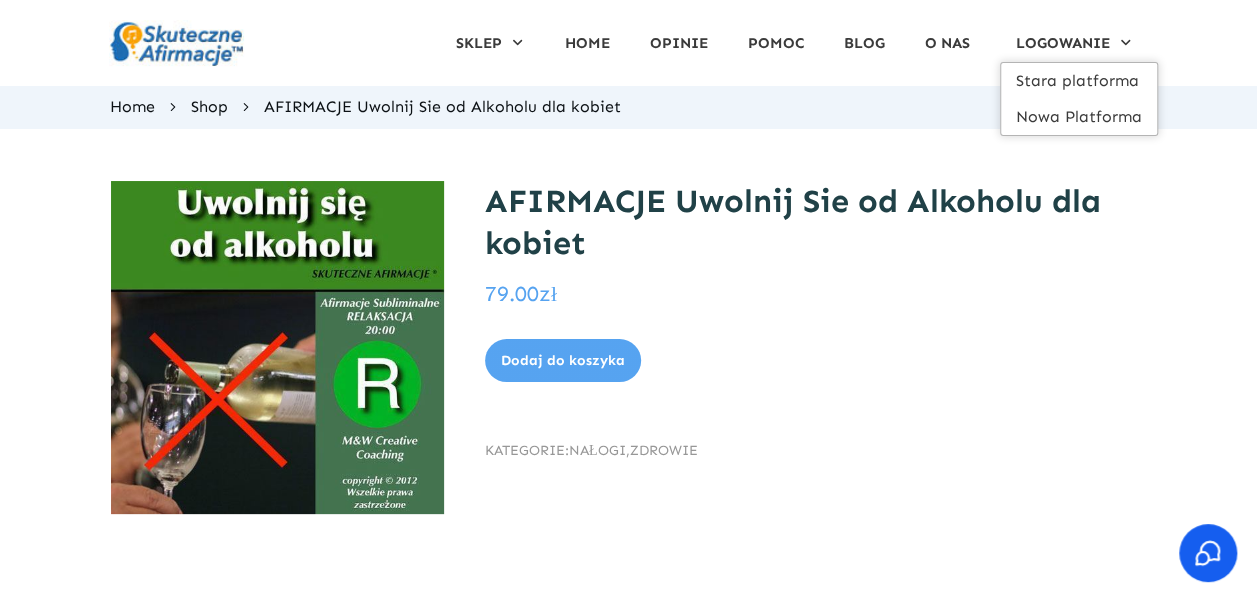 click on "Stara platforma" at bounding box center (1079, 81) 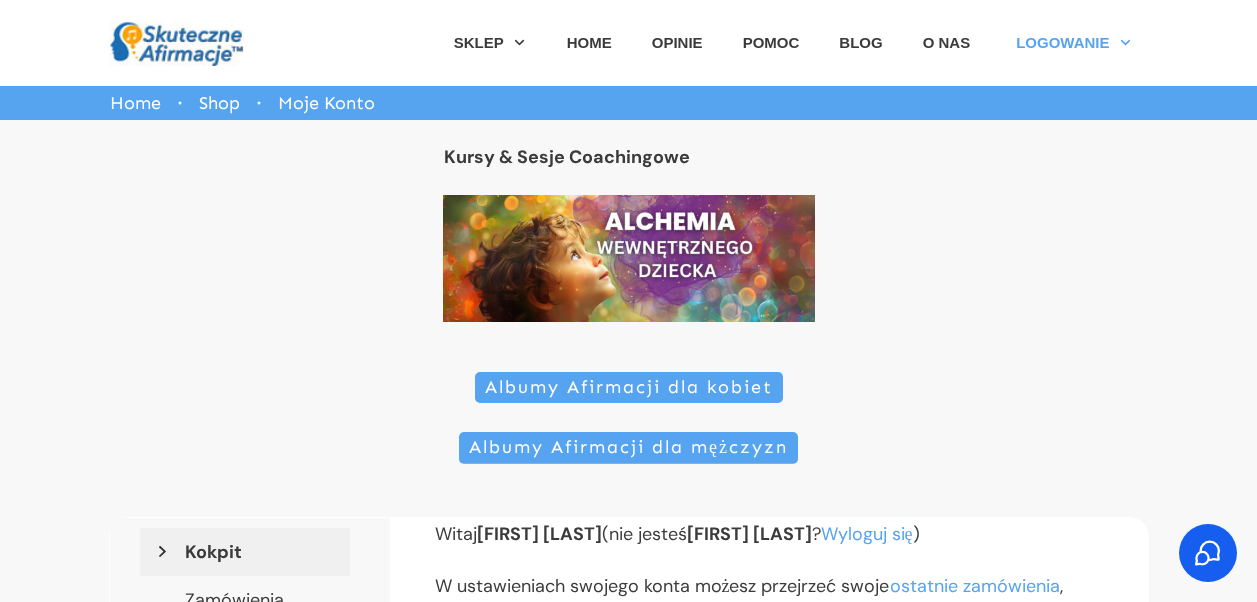 scroll, scrollTop: 0, scrollLeft: 0, axis: both 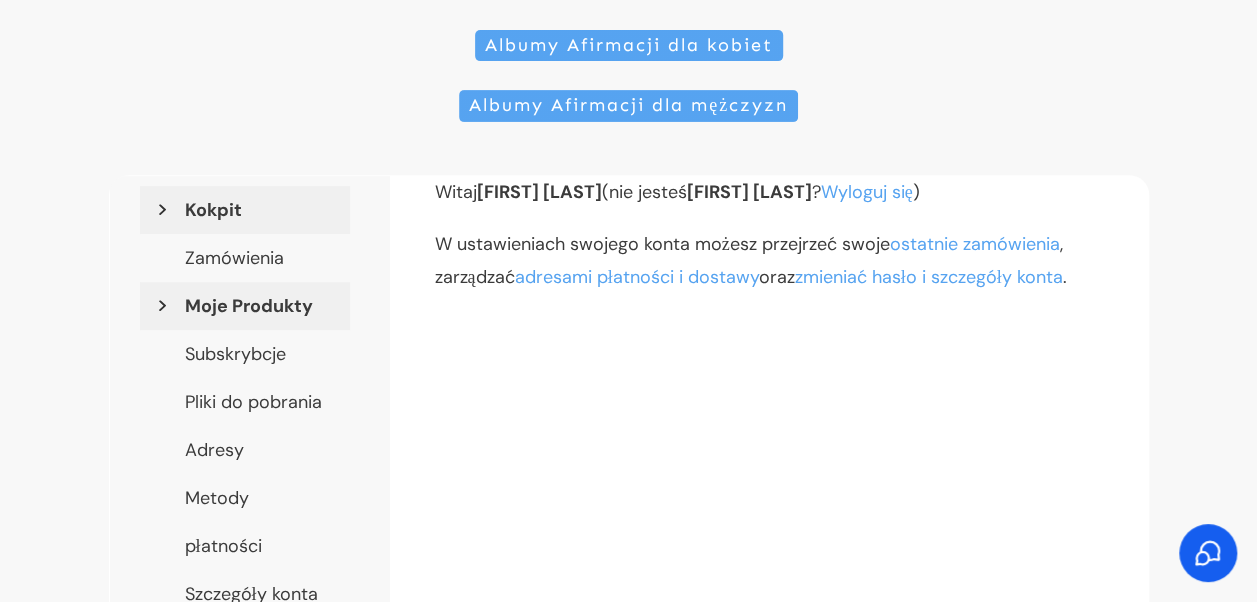 click on "Moje Produkty" at bounding box center [245, 306] 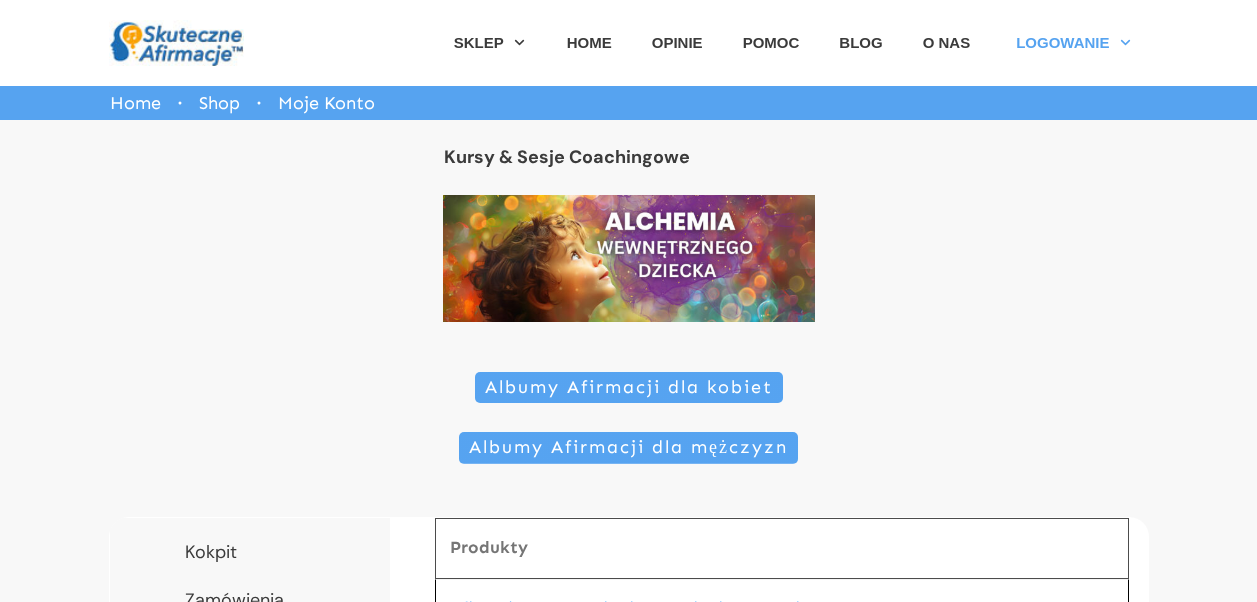 scroll, scrollTop: 0, scrollLeft: 0, axis: both 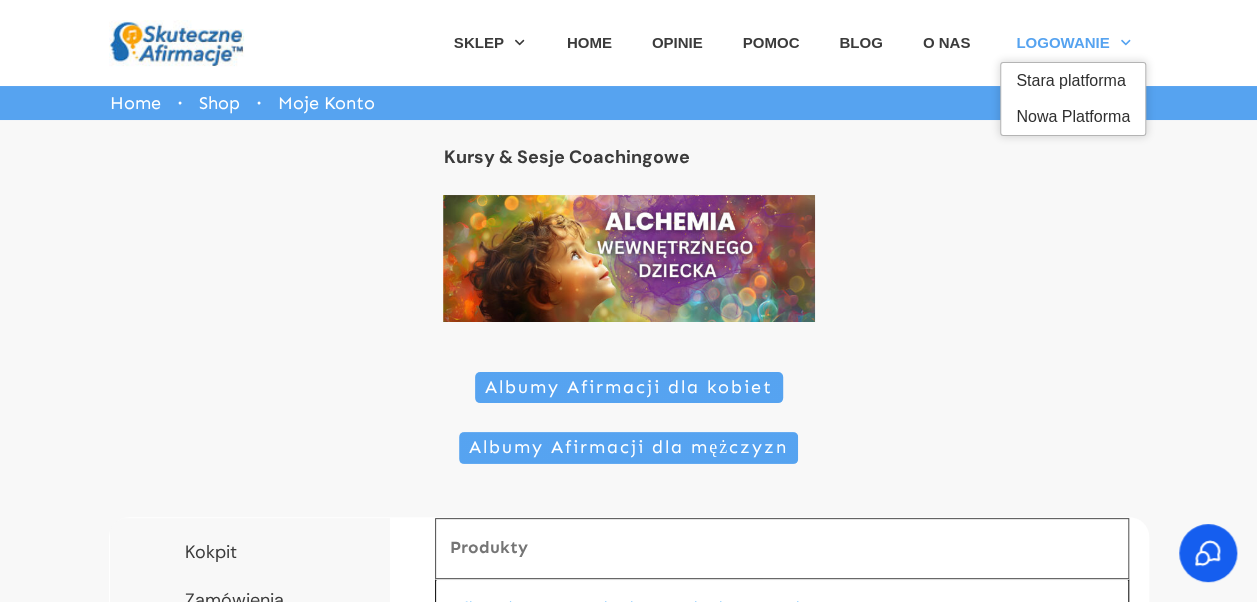 click on "Nowa Platforma" at bounding box center [1073, 117] 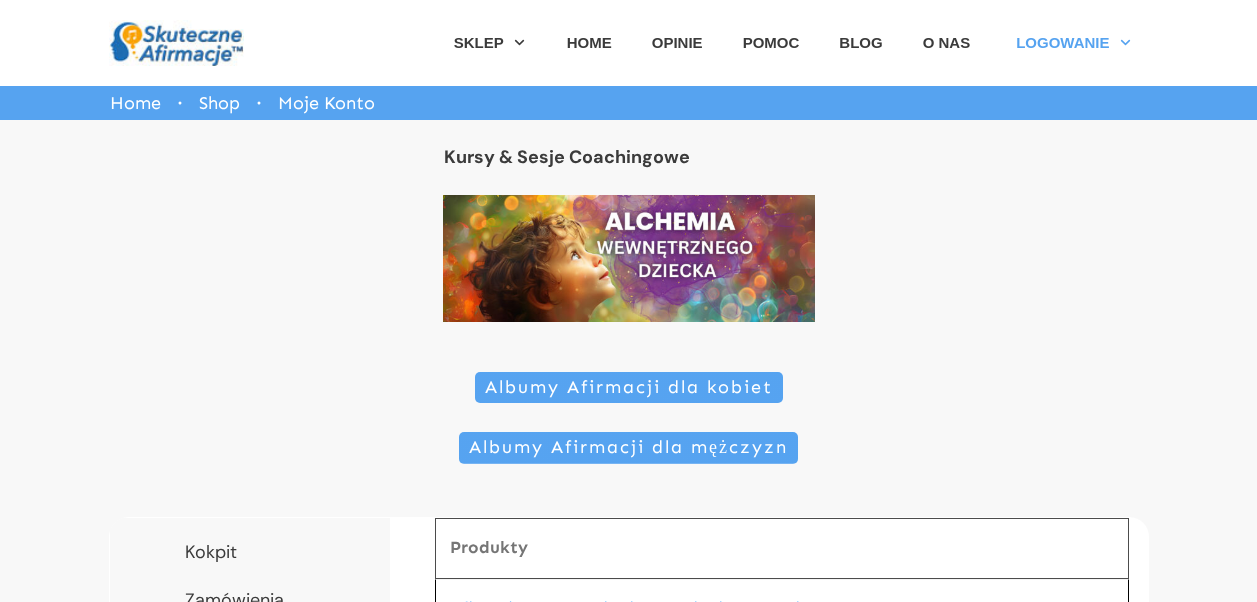 scroll, scrollTop: 0, scrollLeft: 0, axis: both 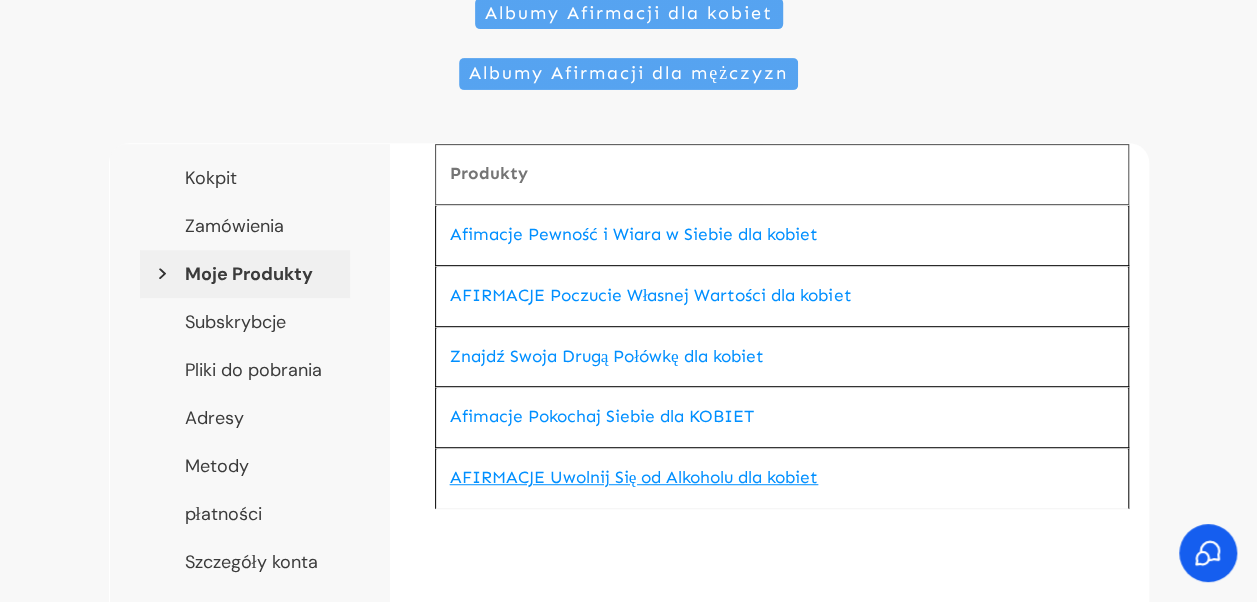 click on "AFIRMACJE Uwolnij Się od Alkoholu dla kobiet" at bounding box center [634, 477] 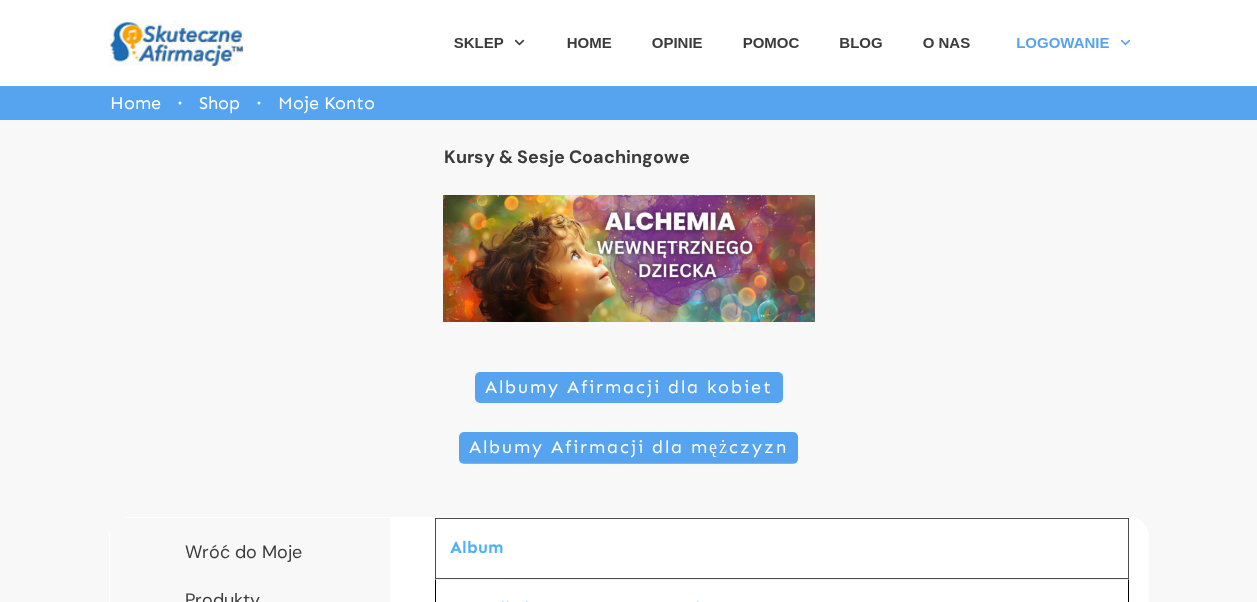scroll, scrollTop: 0, scrollLeft: 0, axis: both 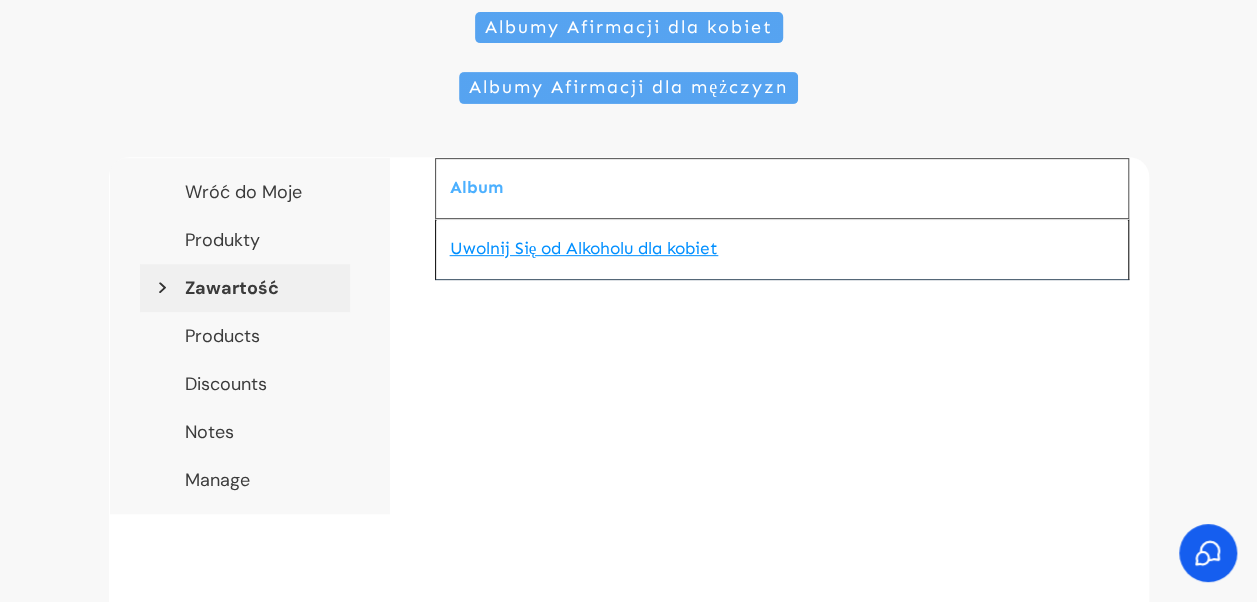 click on "Uwolnij Się od Alkoholu dla kobiet" at bounding box center [584, 248] 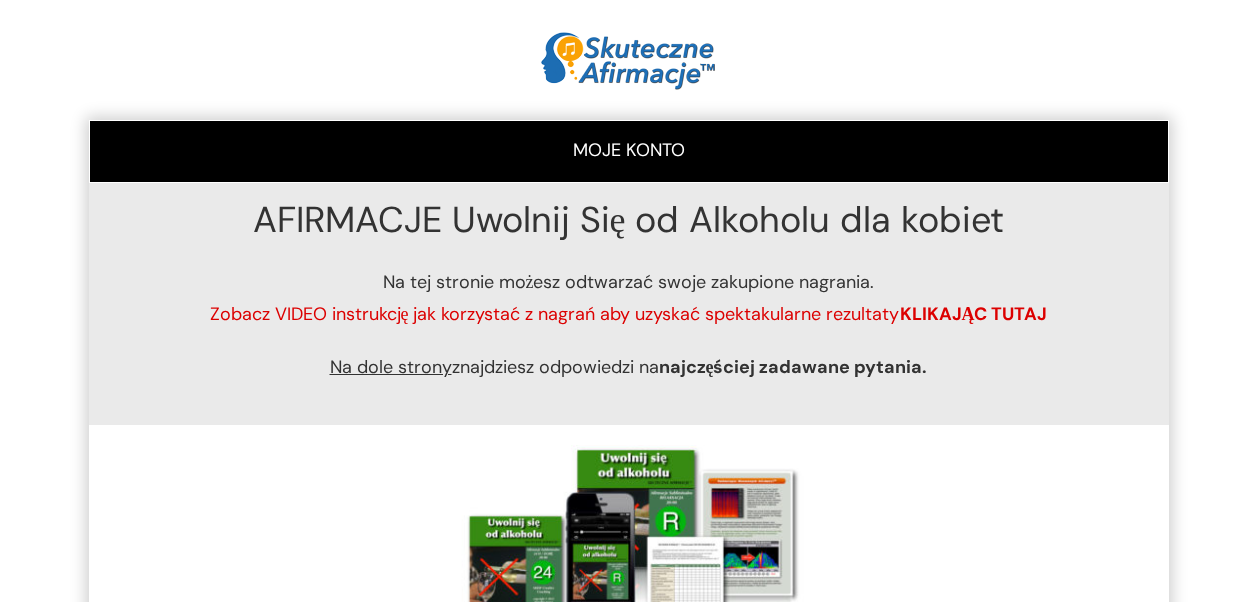 scroll, scrollTop: 0, scrollLeft: 0, axis: both 